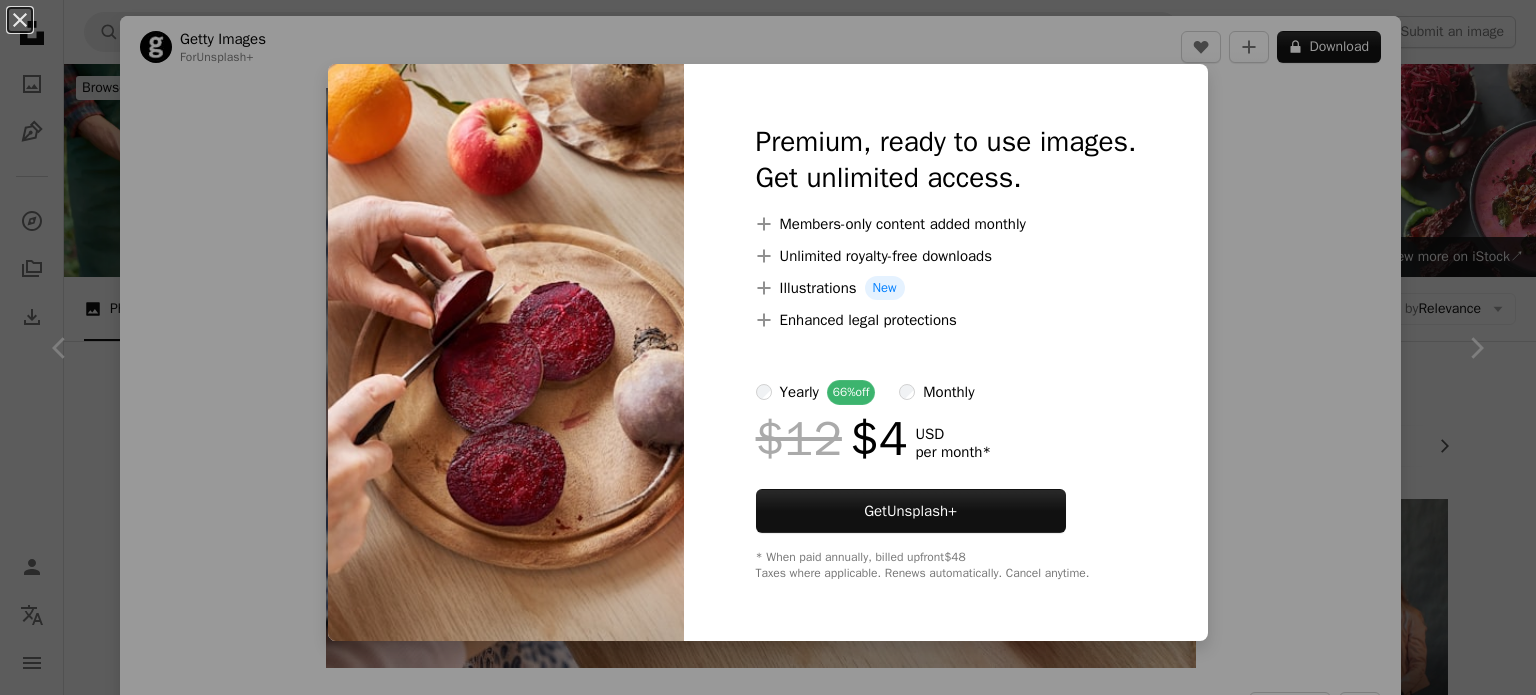scroll, scrollTop: 1056, scrollLeft: 0, axis: vertical 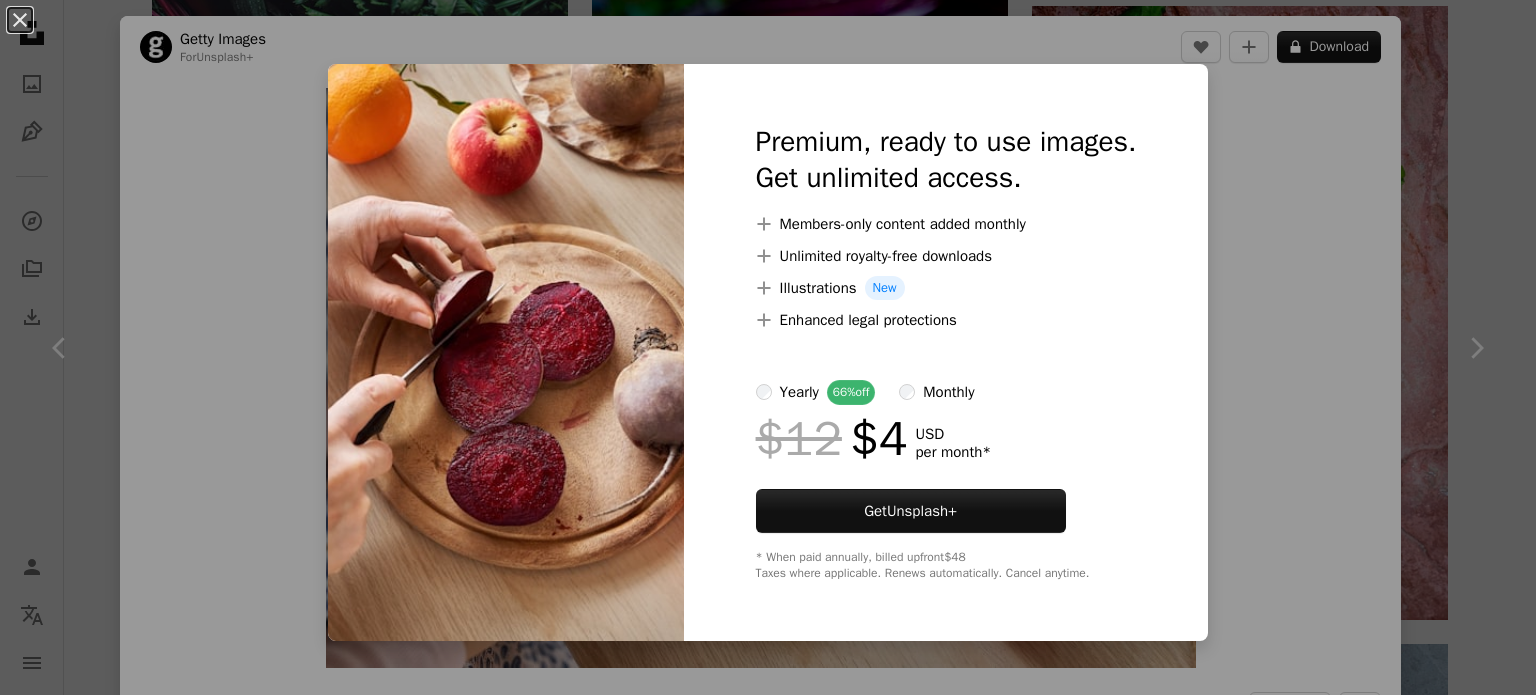 click on "An X shape Premium, ready to use images. Get unlimited access. A plus sign Members-only content added monthly A plus sign Unlimited royalty-free downloads A plus sign Illustrations  New A plus sign Enhanced legal protections yearly 66%  off monthly $12   $4 USD per month * Get  Unsplash+ * When paid annually, billed upfront  $48 Taxes where applicable. Renews automatically. Cancel anytime." at bounding box center [768, 347] 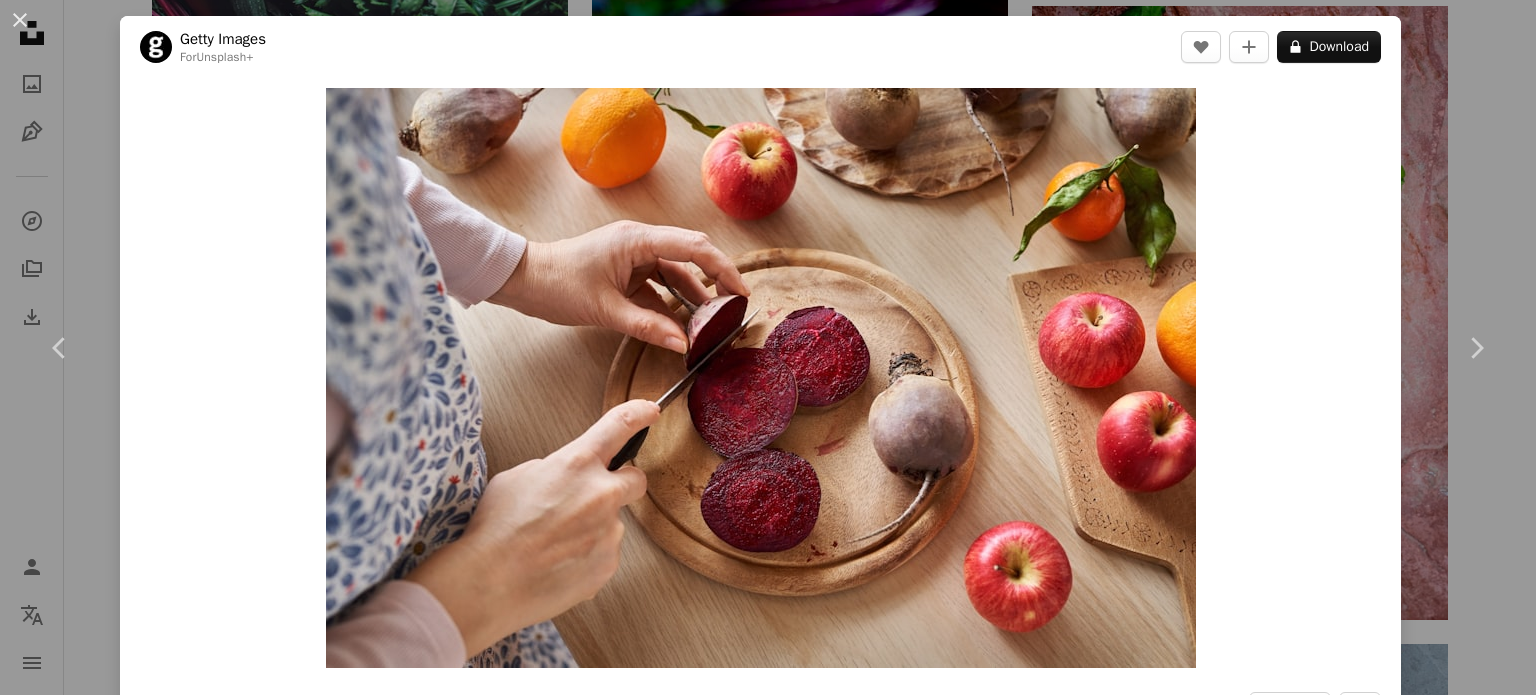 click on "An X shape Chevron left Chevron right Getty Images For  Unsplash+ A heart A plus sign A lock Download Zoom in A forward-right arrow Share More Actions Calendar outlined Published on  [MONTH] [NUMBER], [YEAR] Safety Licensed under the  Unsplash+ License food people fruit adult photography red table vegetable healthy lifestyle indoors one woman only green color one person root tangerine cutting kitchen knife HD Wallpapers Related images Plus sign for Unsplash+ A heart A plus sign [PERSON] For  Unsplash+ A lock Download Plus sign for Unsplash+ A heart A plus sign [PERSON] For  Unsplash+ A lock Download Plus sign for Unsplash+ A heart A plus sign Getty Images For  Unsplash+ A lock Download Plus sign for Unsplash+ A heart A plus sign Getty Images For  Unsplash+ A lock Download Plus sign for Unsplash+ A heart A plus sign [PERSON] For  Unsplash+ A lock Download Plus sign for Unsplash+ A heart A plus sign [PERSON] For  Unsplash+ A lock Download Plus sign for Unsplash+ A heart A plus sign [PERSON]" at bounding box center [768, 347] 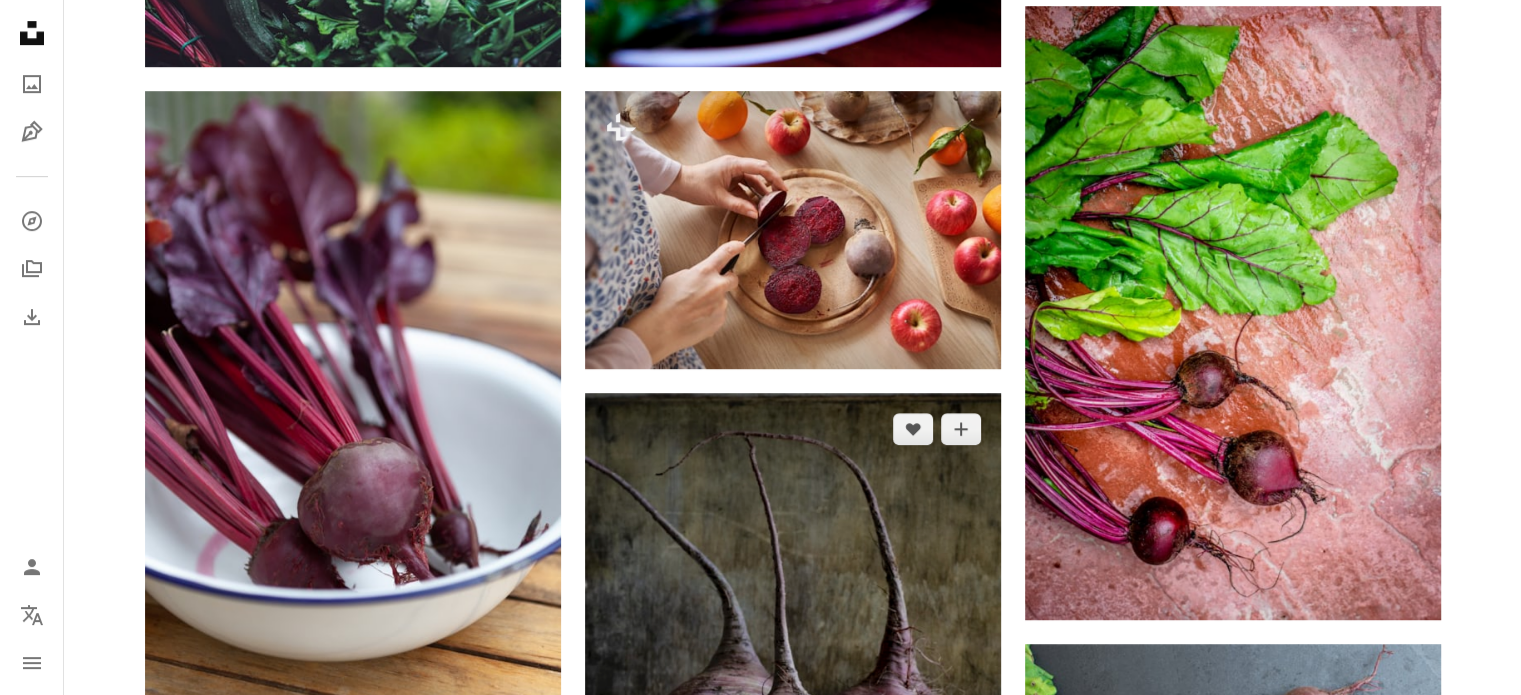 click at bounding box center [793, 660] 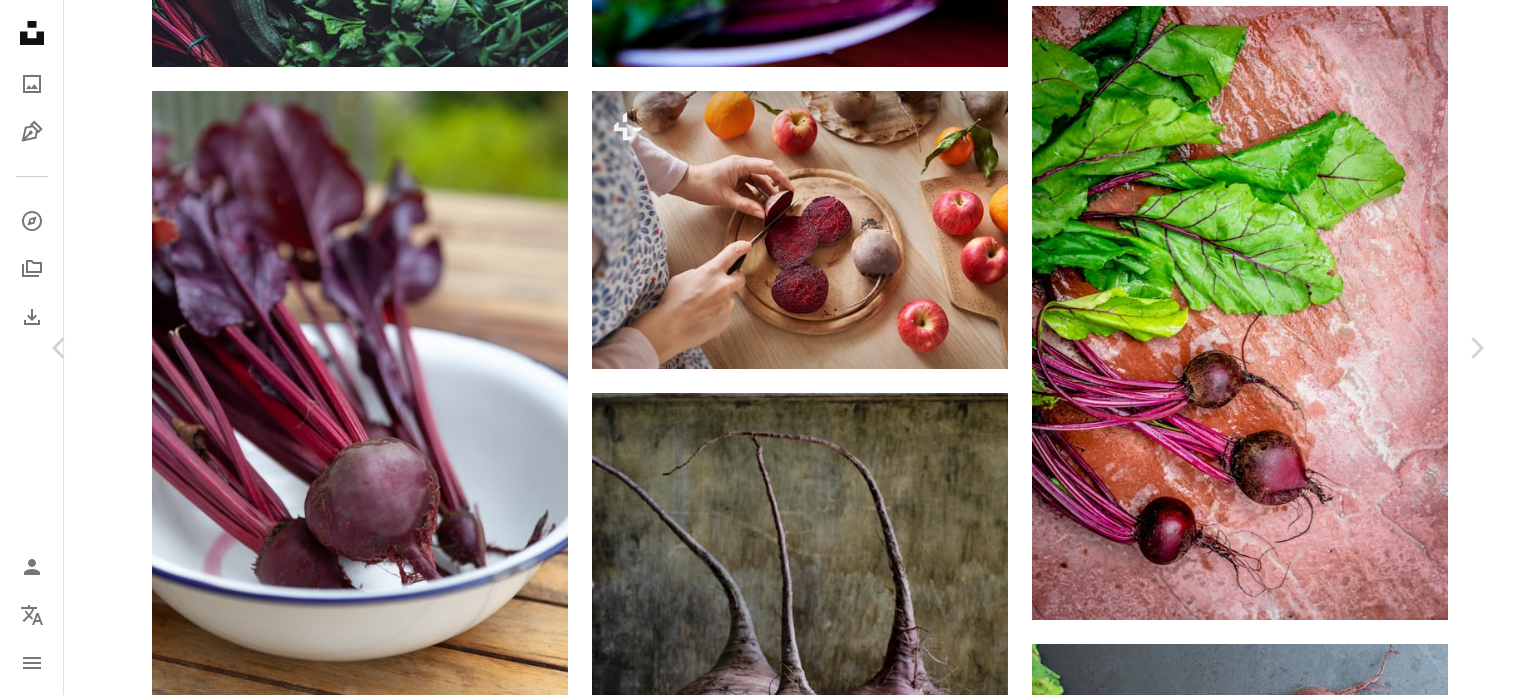 scroll, scrollTop: 0, scrollLeft: 0, axis: both 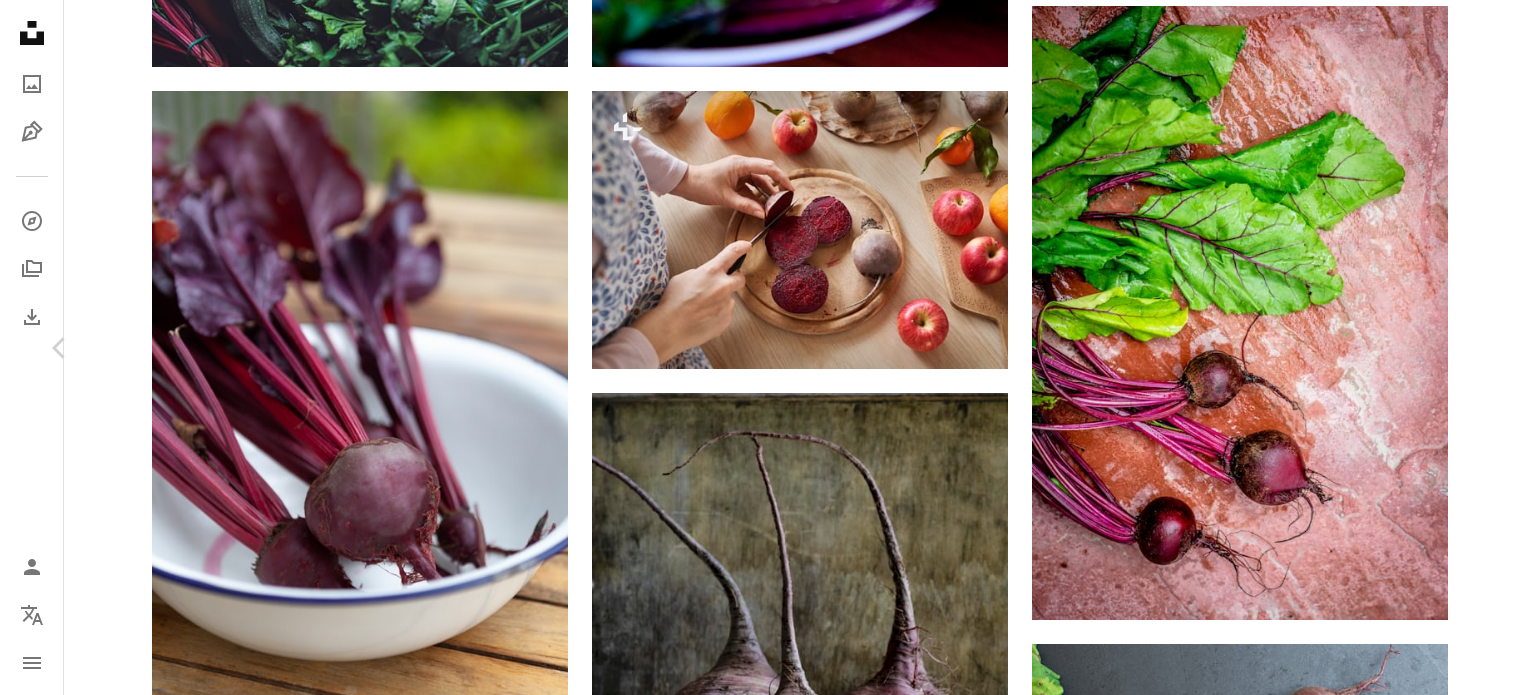 click on "Chevron right" at bounding box center [1476, 348] 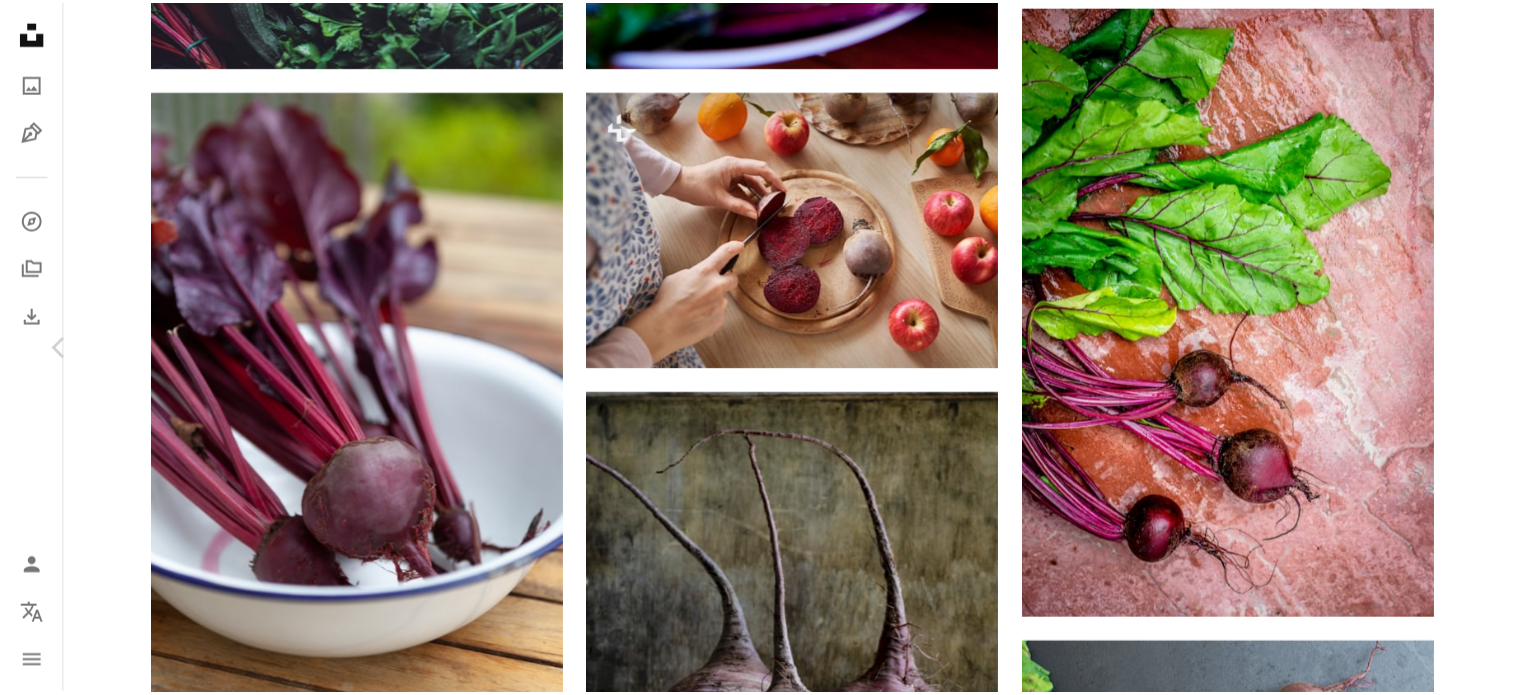 scroll, scrollTop: 16, scrollLeft: 0, axis: vertical 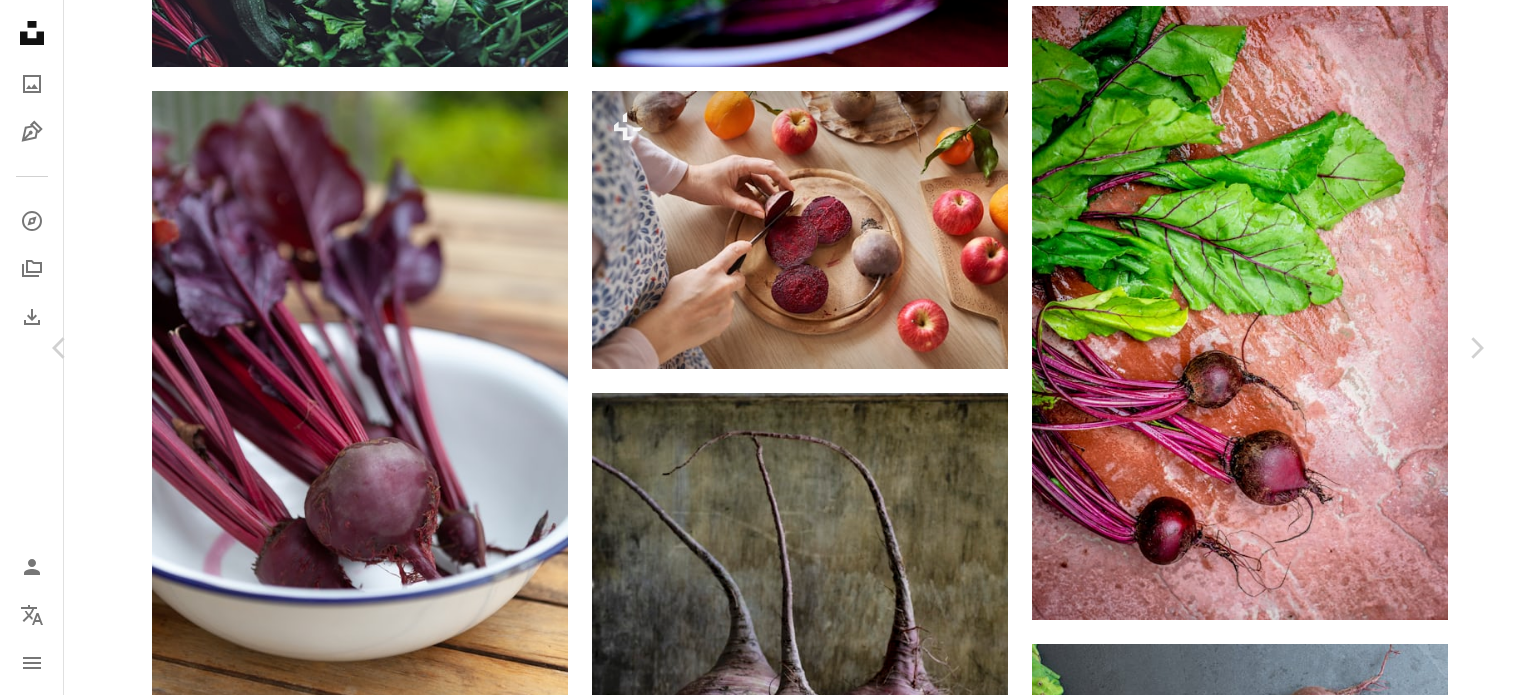 click on "An X shape Chevron left Chevron right Don Ricardo donricardo A heart A plus sign Download free Chevron down Zoom in Views 100,630 Downloads 947 A forward-right arrow Share Info icon Info More Actions A map marker [CITY], [STATE], [COUNTRY] Calendar outlined Published on  [MONTH] [NUMBER], [YEAR] Safety Free to use under the  Unsplash License food green australia plants vegetables sydney healthy farmers market moody vegan beetroot veggies foodie plant based beet food blog fish shark sea life produce Backgrounds Browse premium related images on iStock  |  Save 20% with code UNSPLASH20 View more on iStock  ↗ Related images A heart A plus sign [PERSON] Available for hire A checkmark inside of a circle Arrow pointing down Plus sign for Unsplash+ A heart A plus sign Curated Lifestyle For  Unsplash+ A lock Download Plus sign for Unsplash+ A heart A plus sign [PERSON] For  Unsplash+ A lock Download A heart A plus sign [PERSON] Available for hire A checkmark inside of a circle Arrow pointing down A heart A heart" at bounding box center (768, 4430) 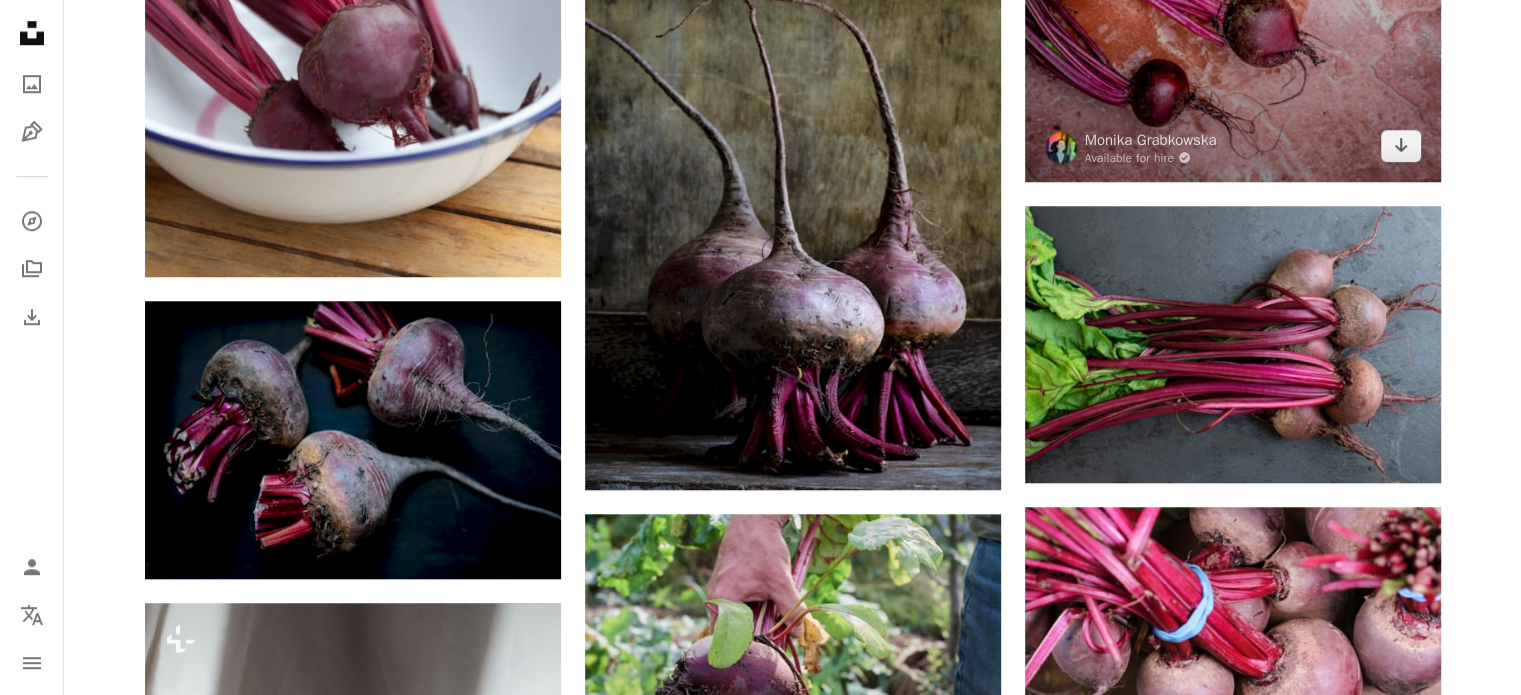 scroll, scrollTop: 1484, scrollLeft: 0, axis: vertical 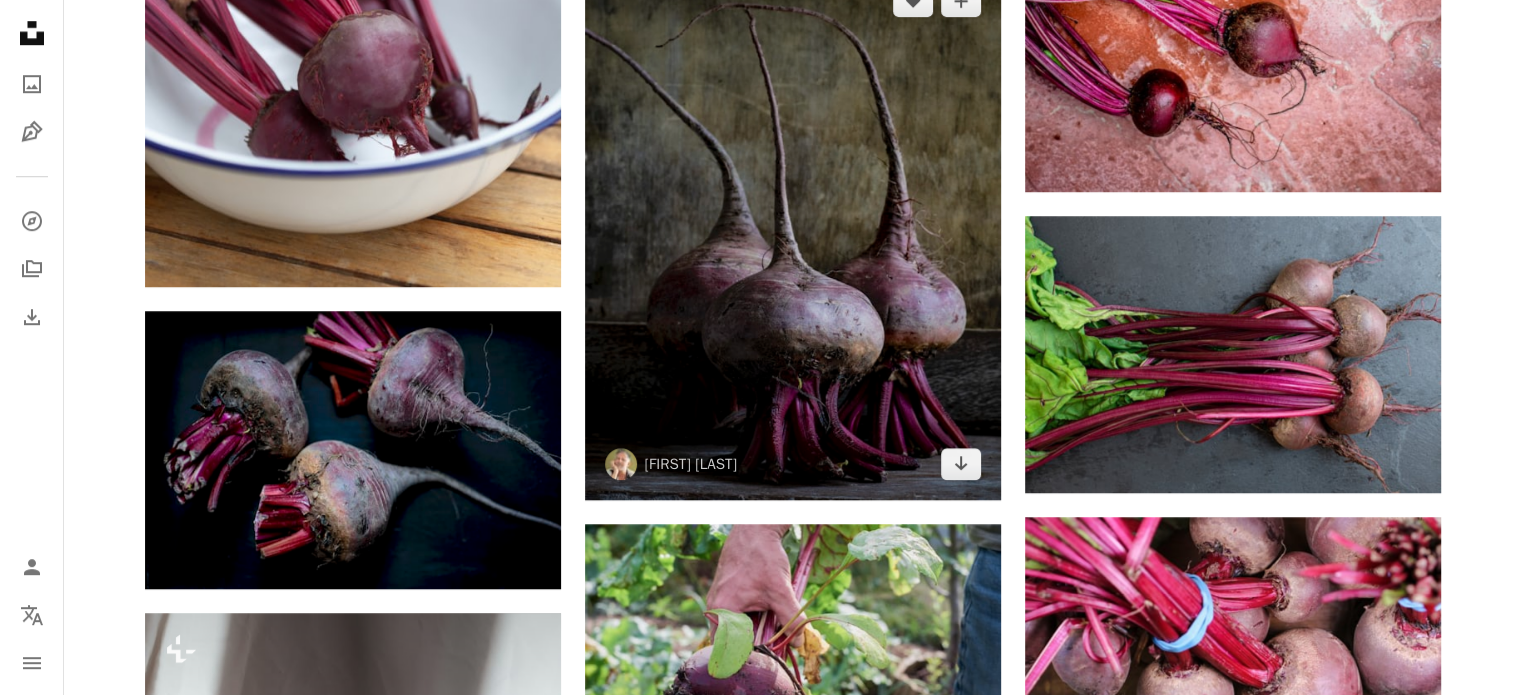 click at bounding box center [793, 232] 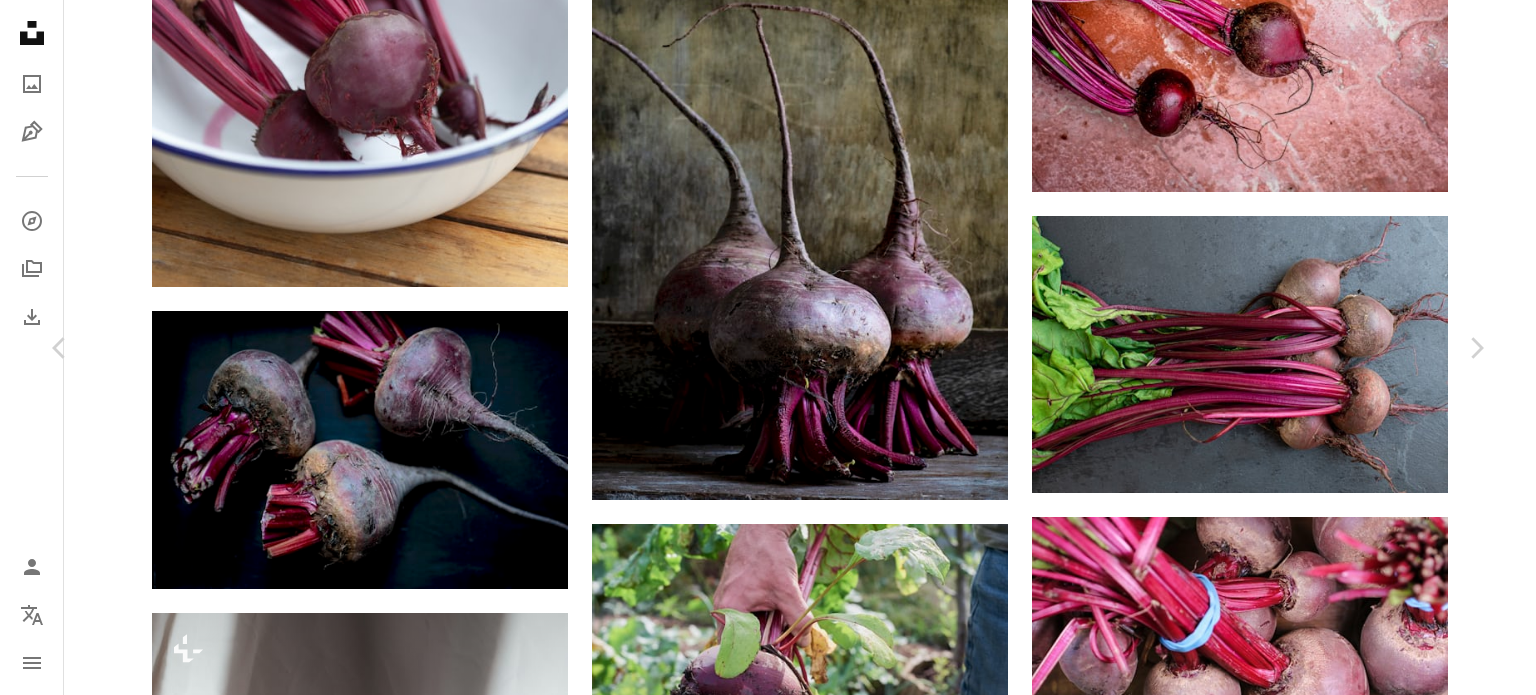click on "Chevron down" 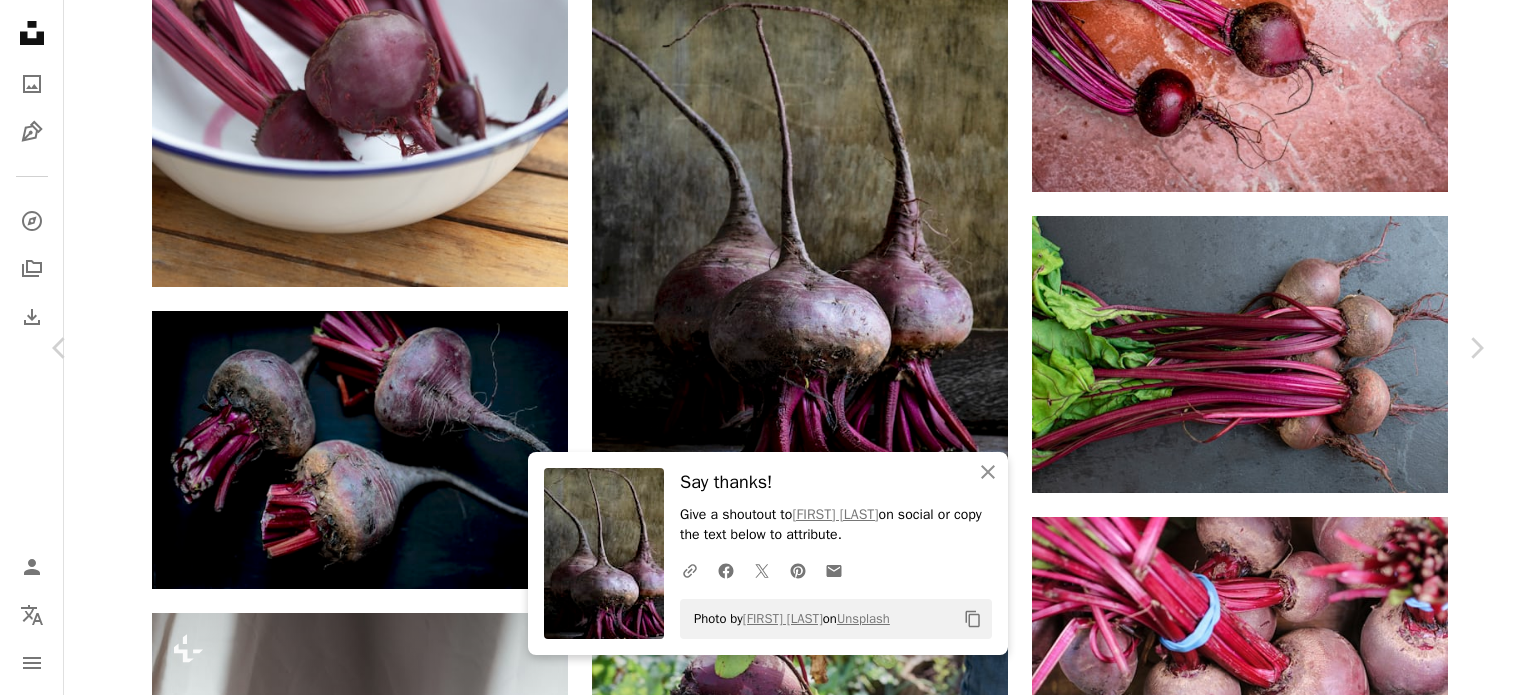type 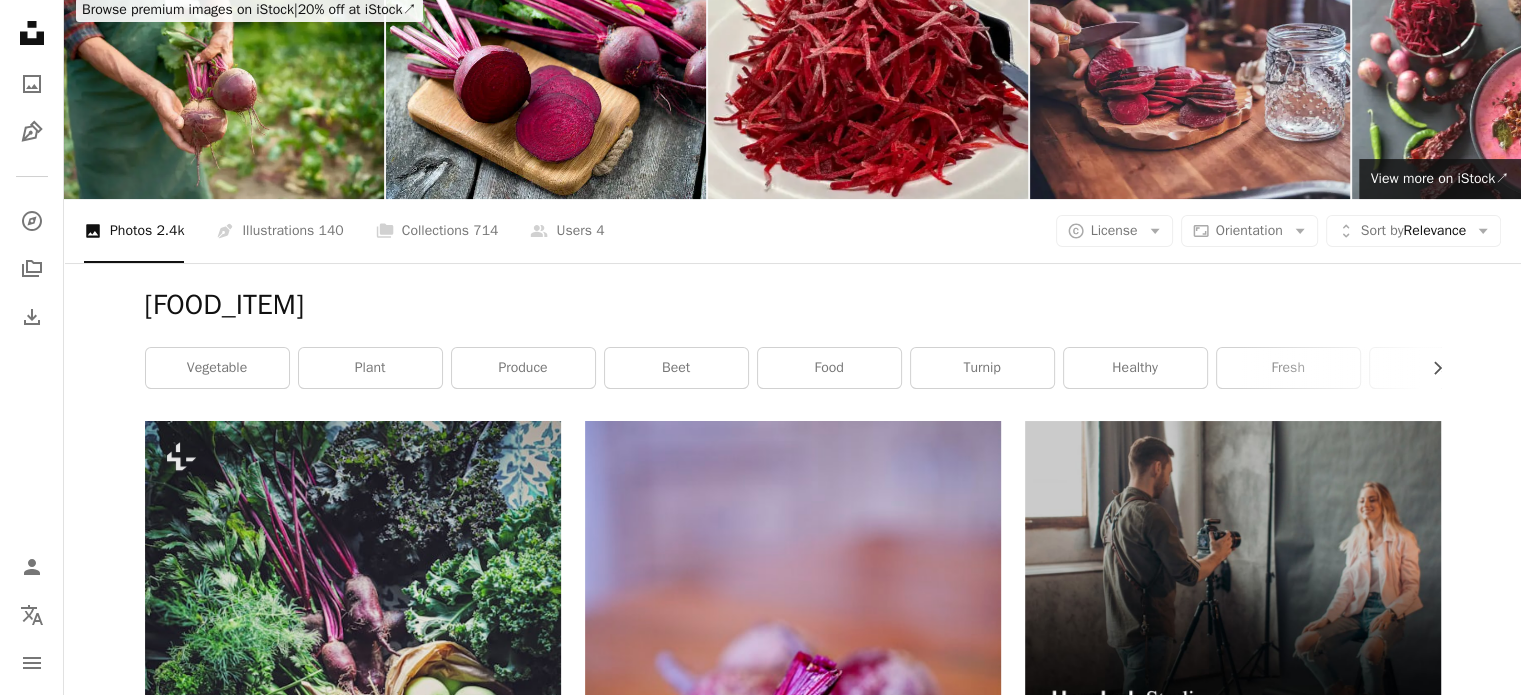 scroll, scrollTop: 0, scrollLeft: 0, axis: both 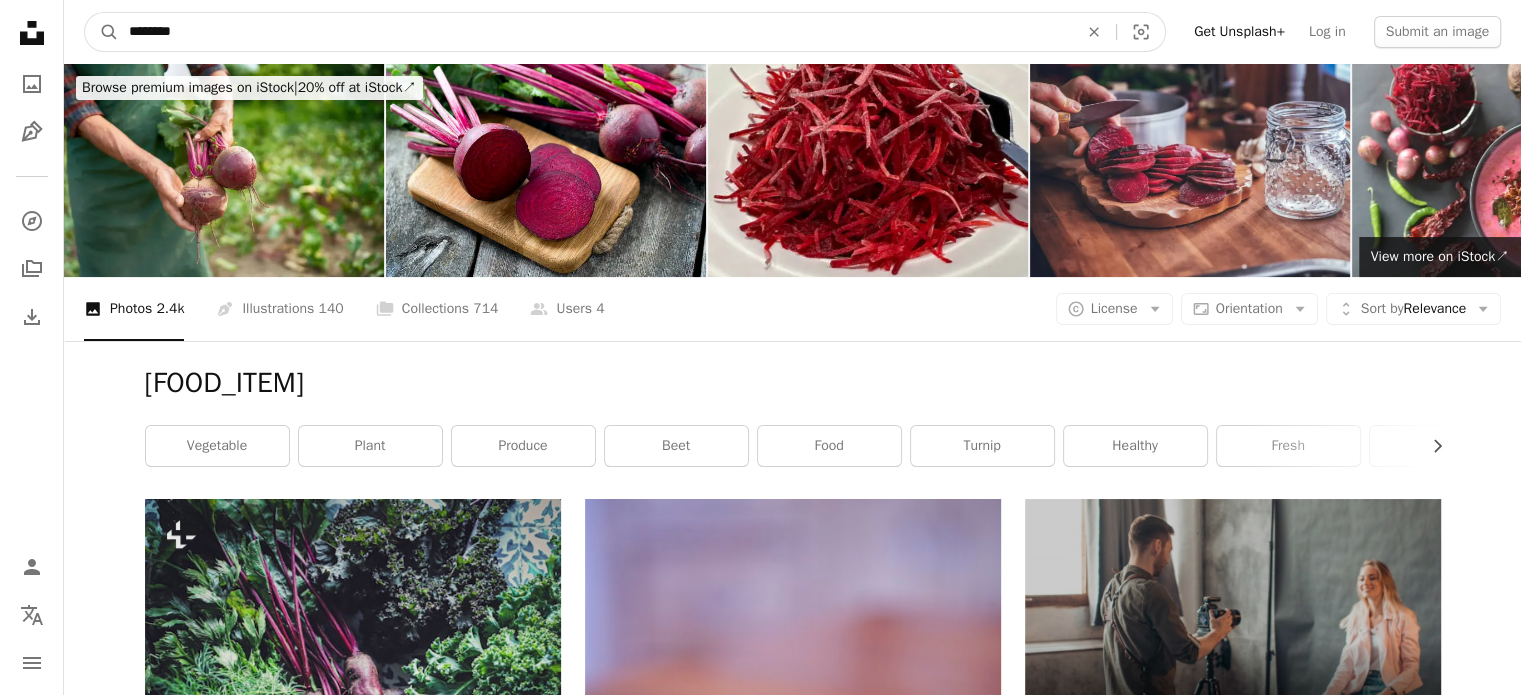 click on "********" at bounding box center [595, 32] 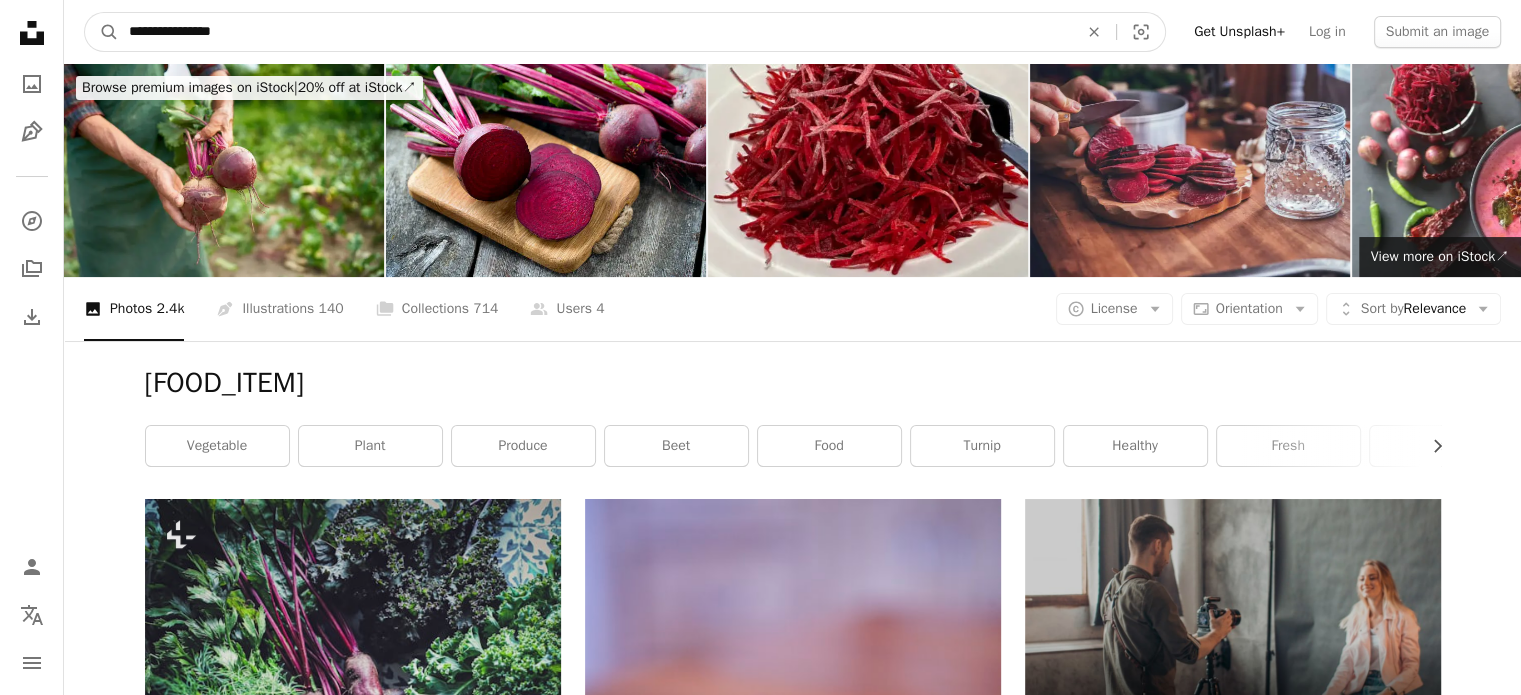 type on "**********" 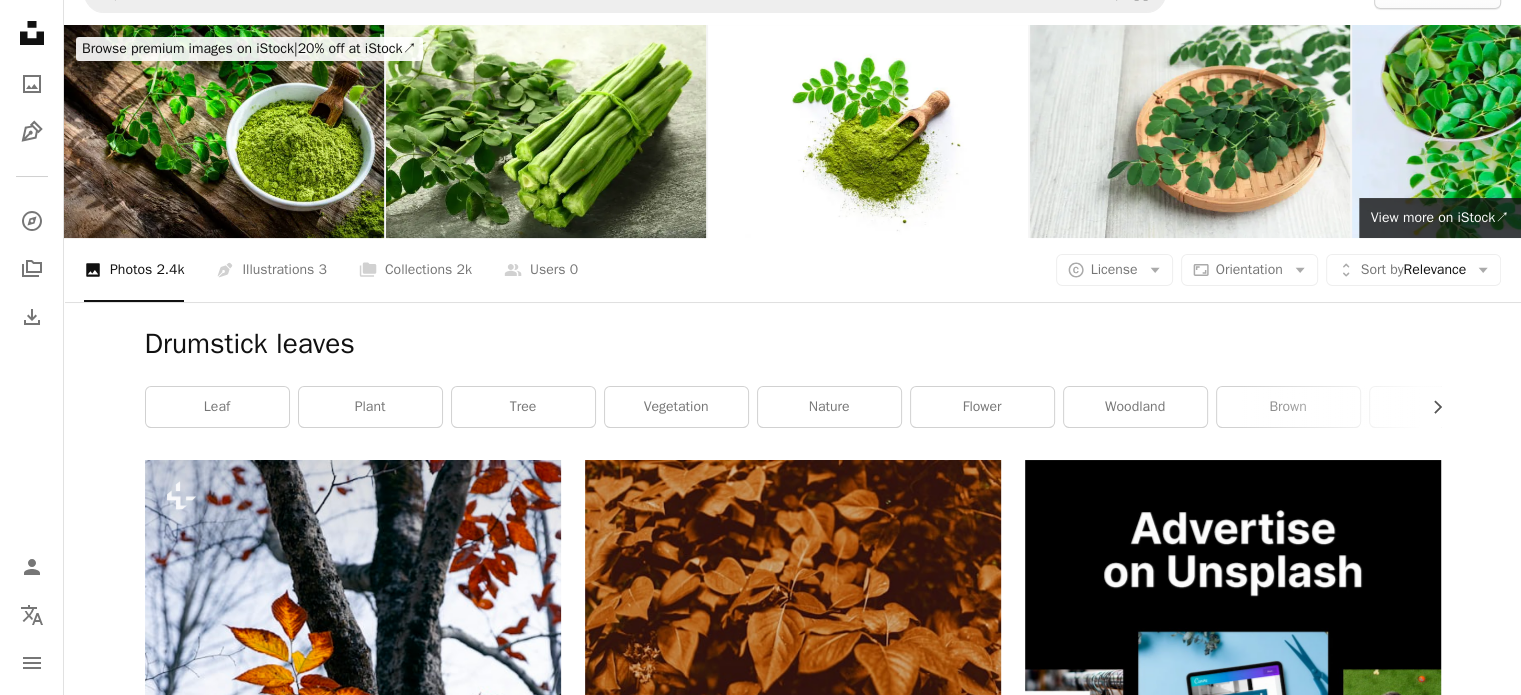 scroll, scrollTop: 0, scrollLeft: 0, axis: both 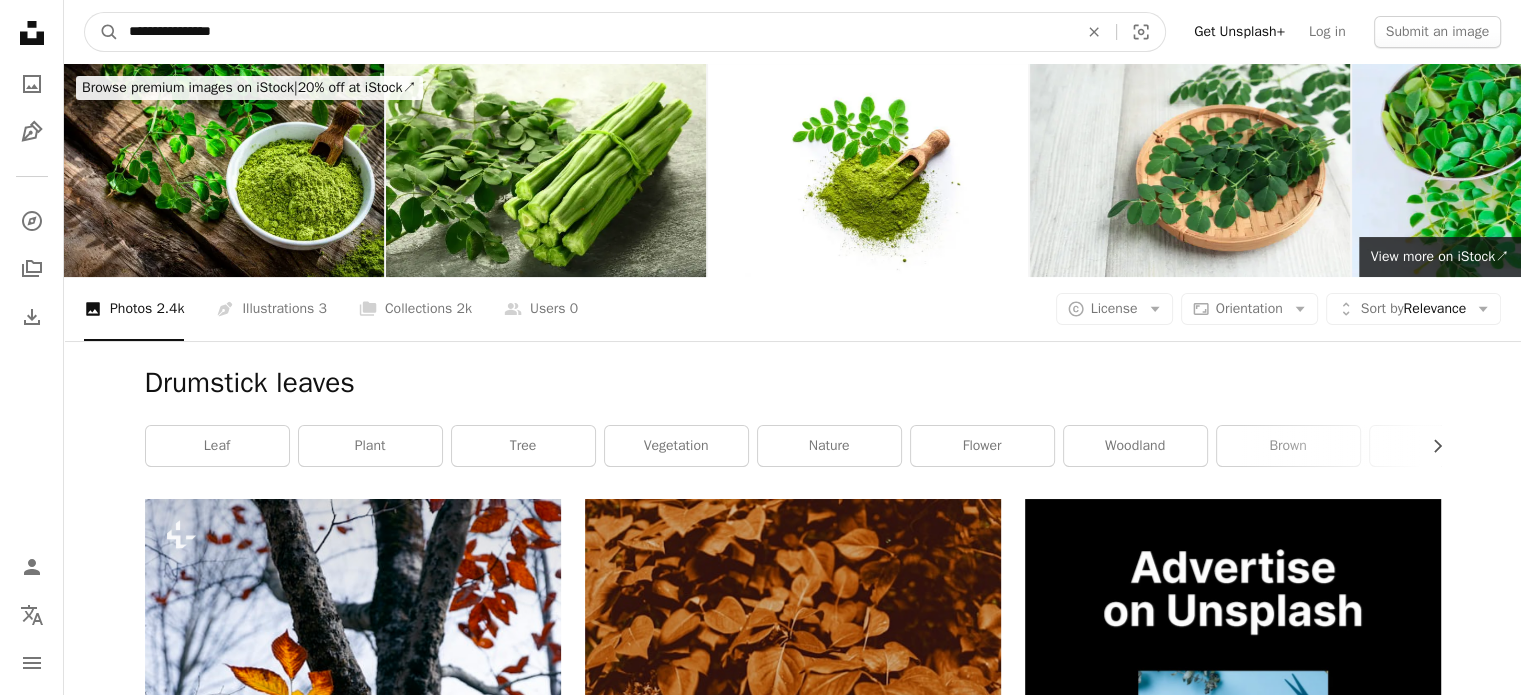 click on "**********" at bounding box center [595, 32] 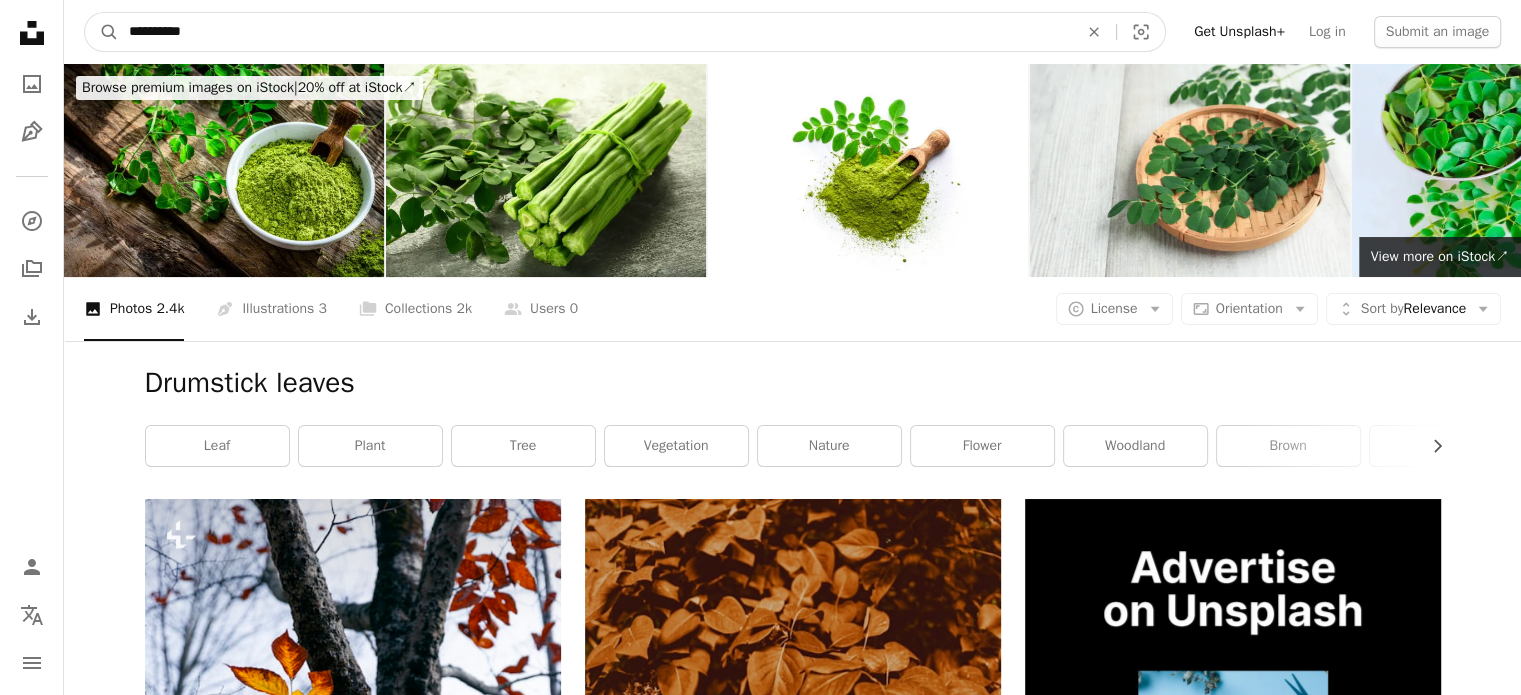 type on "**********" 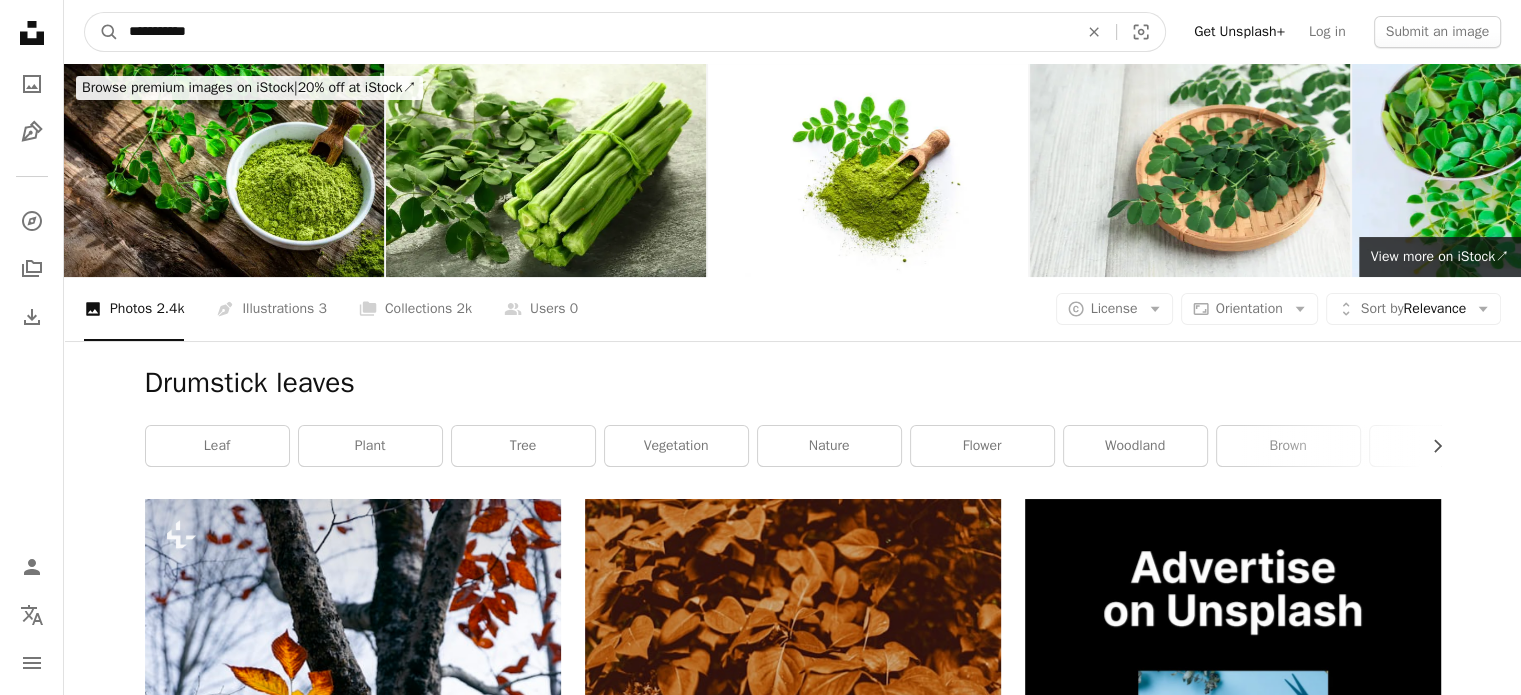 click on "A magnifying glass" at bounding box center [102, 32] 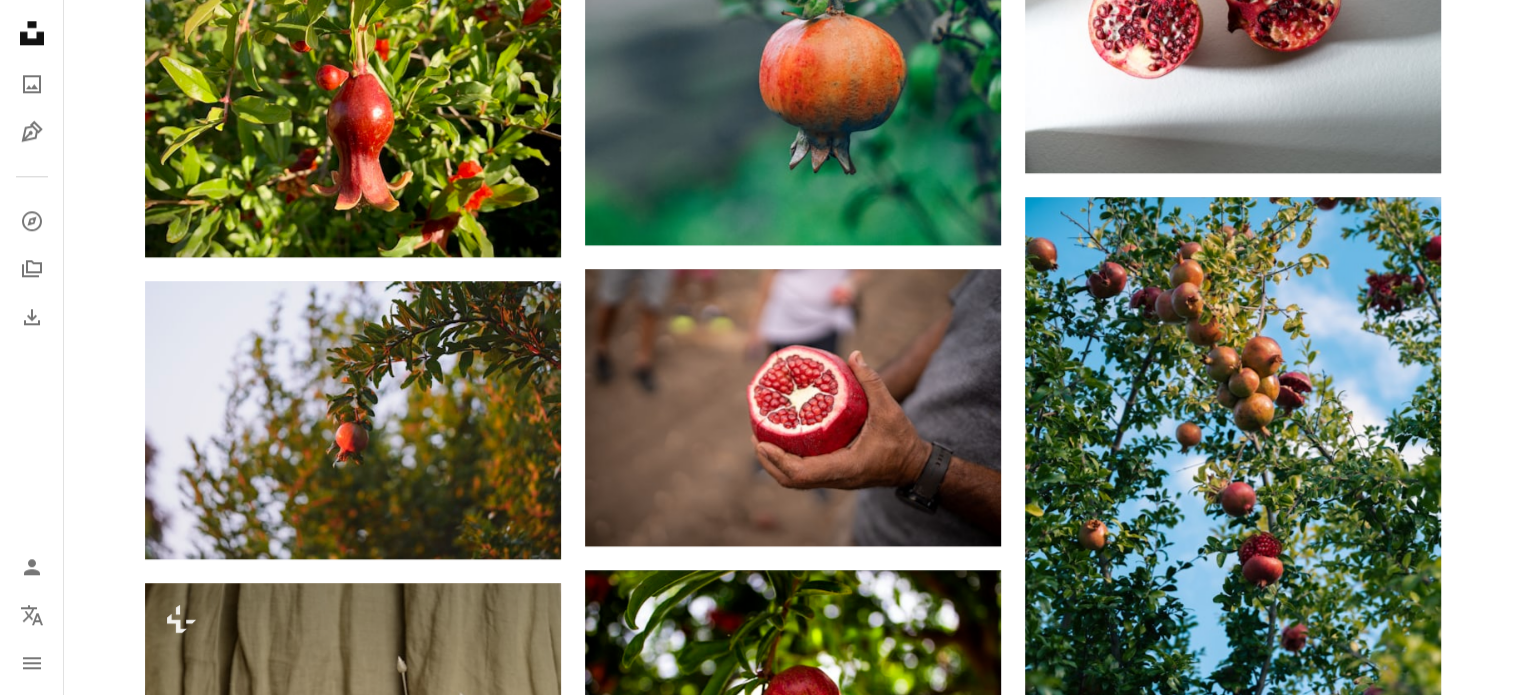 scroll, scrollTop: 2274, scrollLeft: 0, axis: vertical 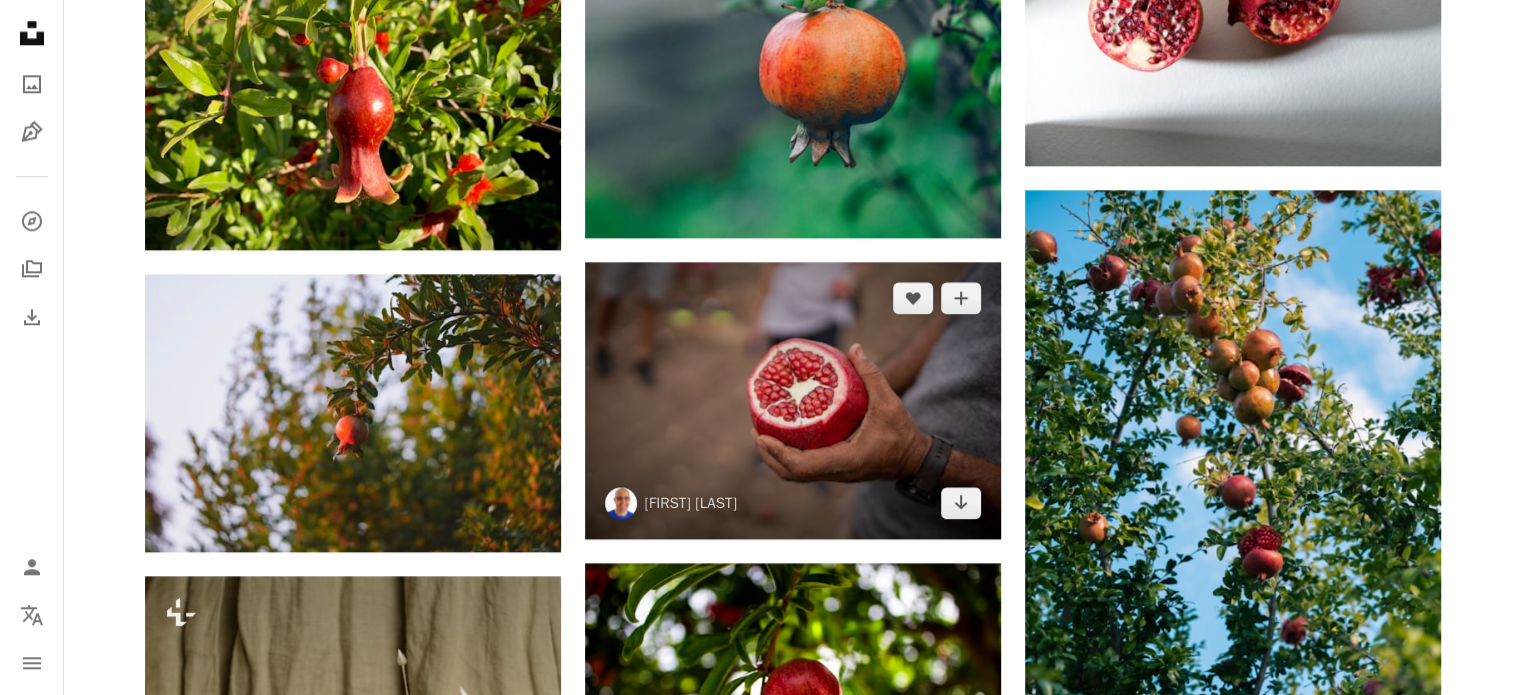 click at bounding box center (793, 400) 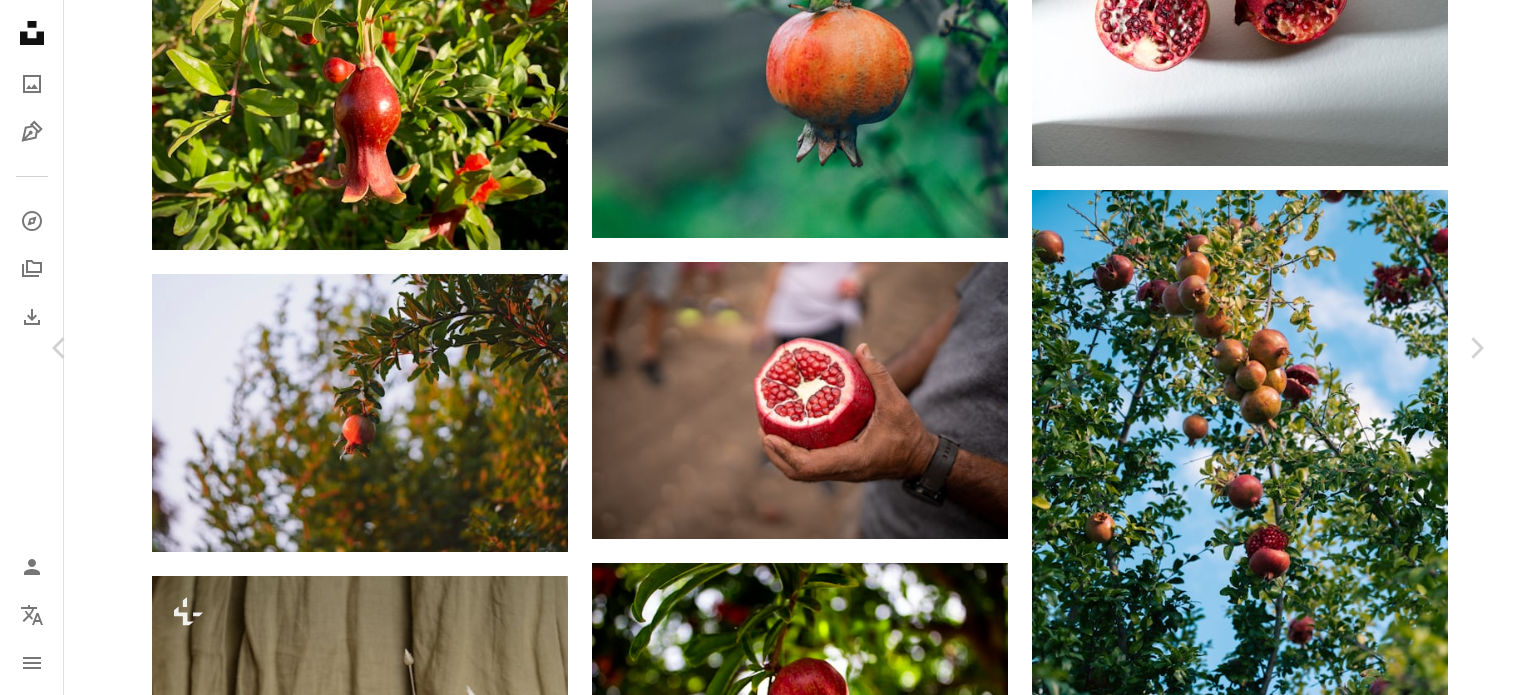 click 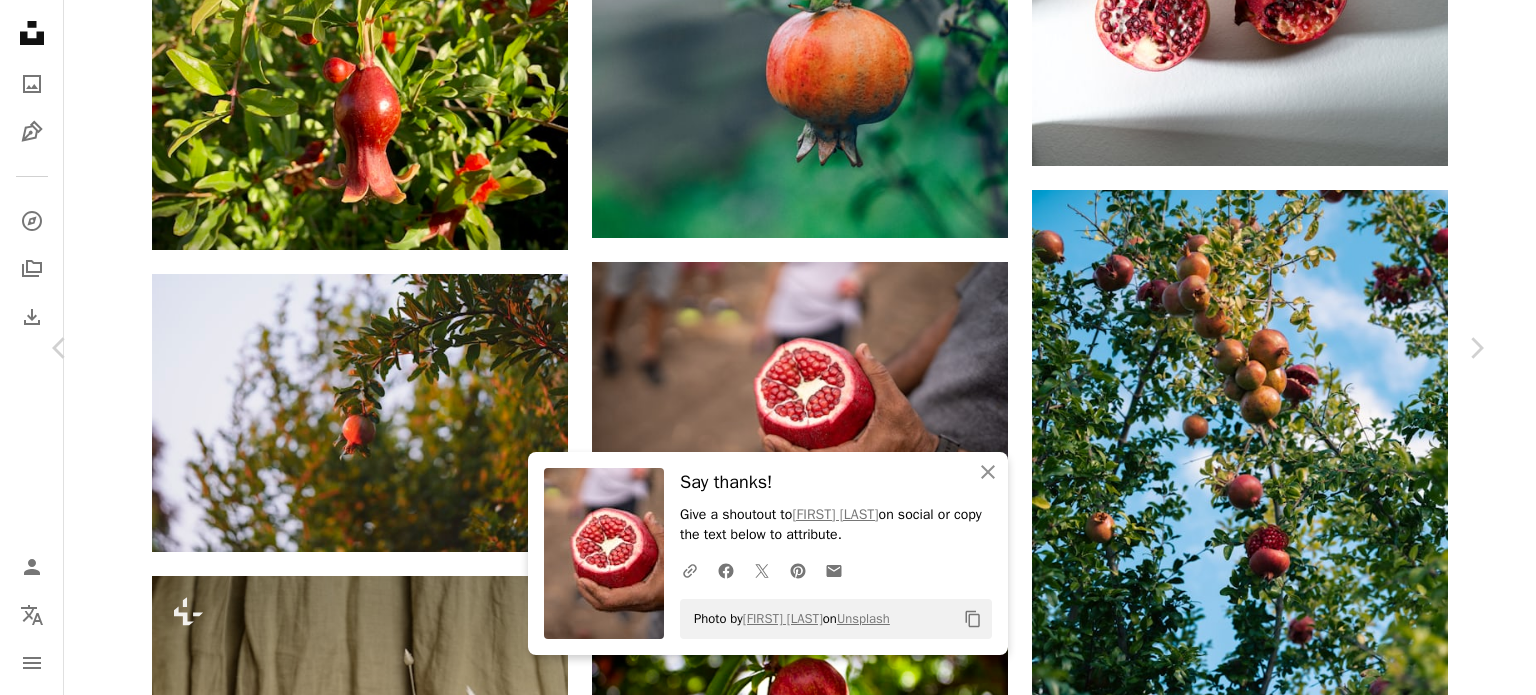 click on "An X shape" at bounding box center [20, 20] 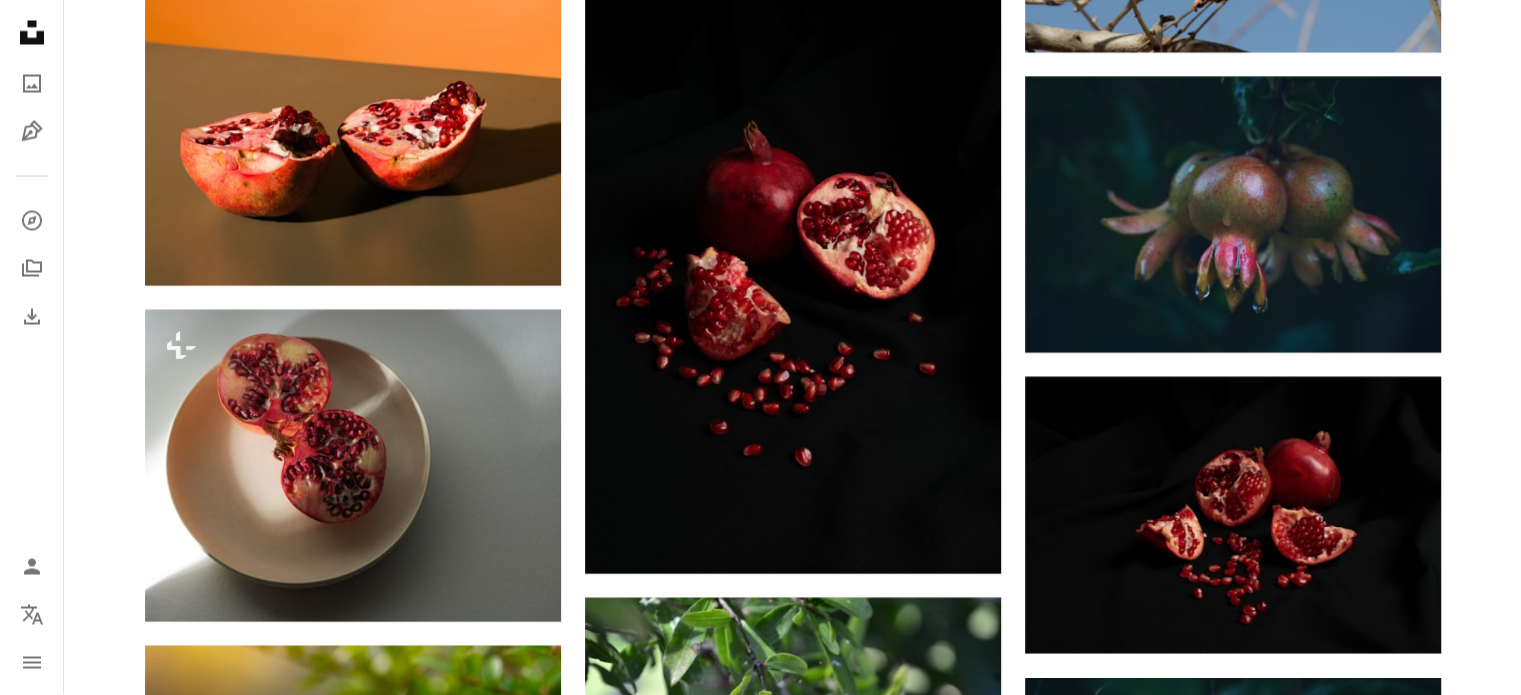 scroll, scrollTop: 3839, scrollLeft: 0, axis: vertical 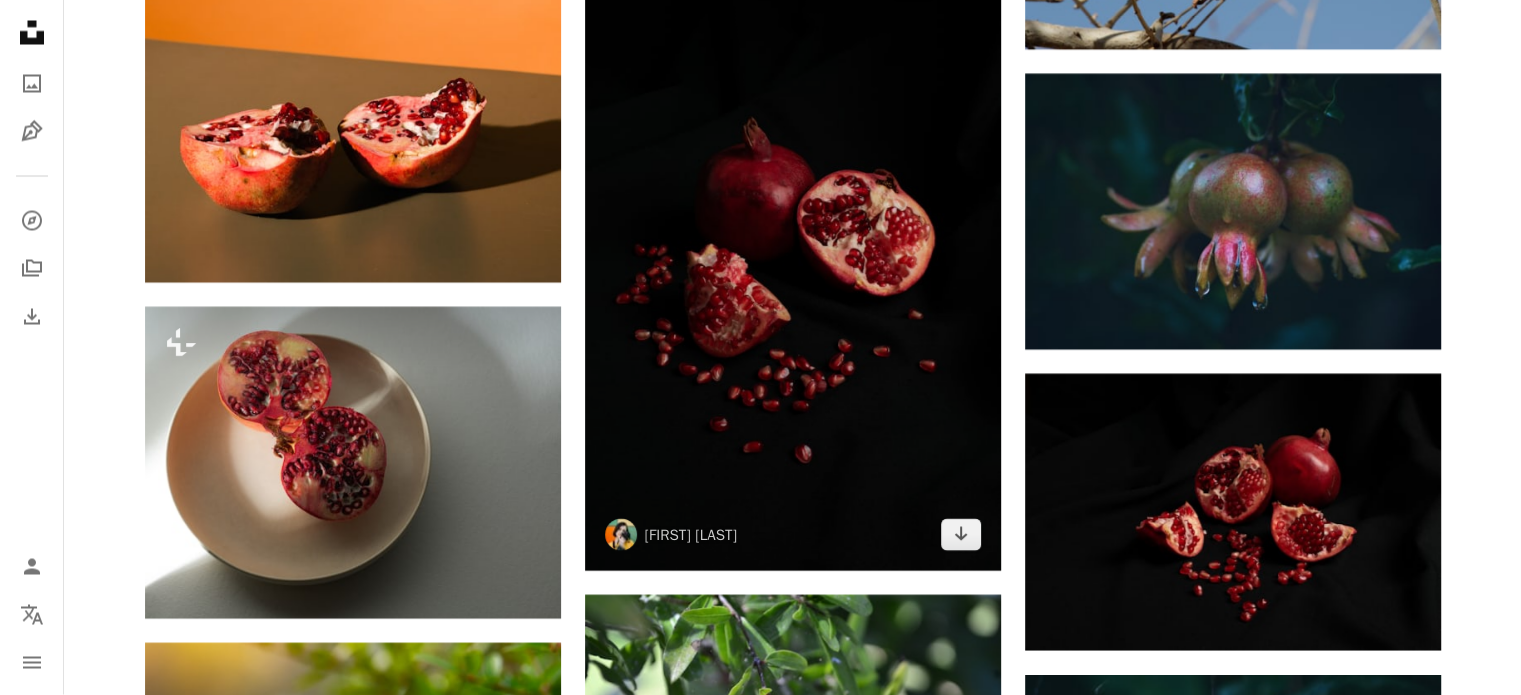 click at bounding box center (793, 259) 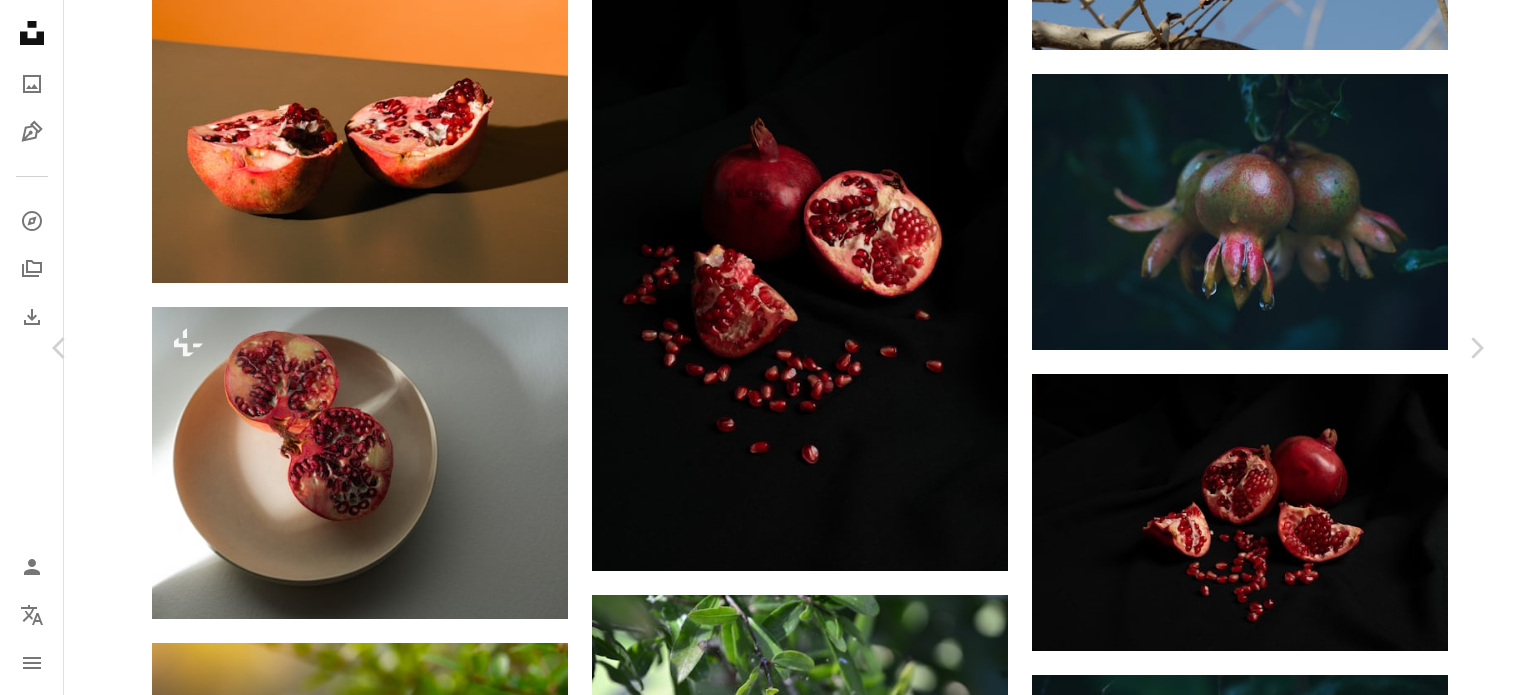 click on "Chevron down" 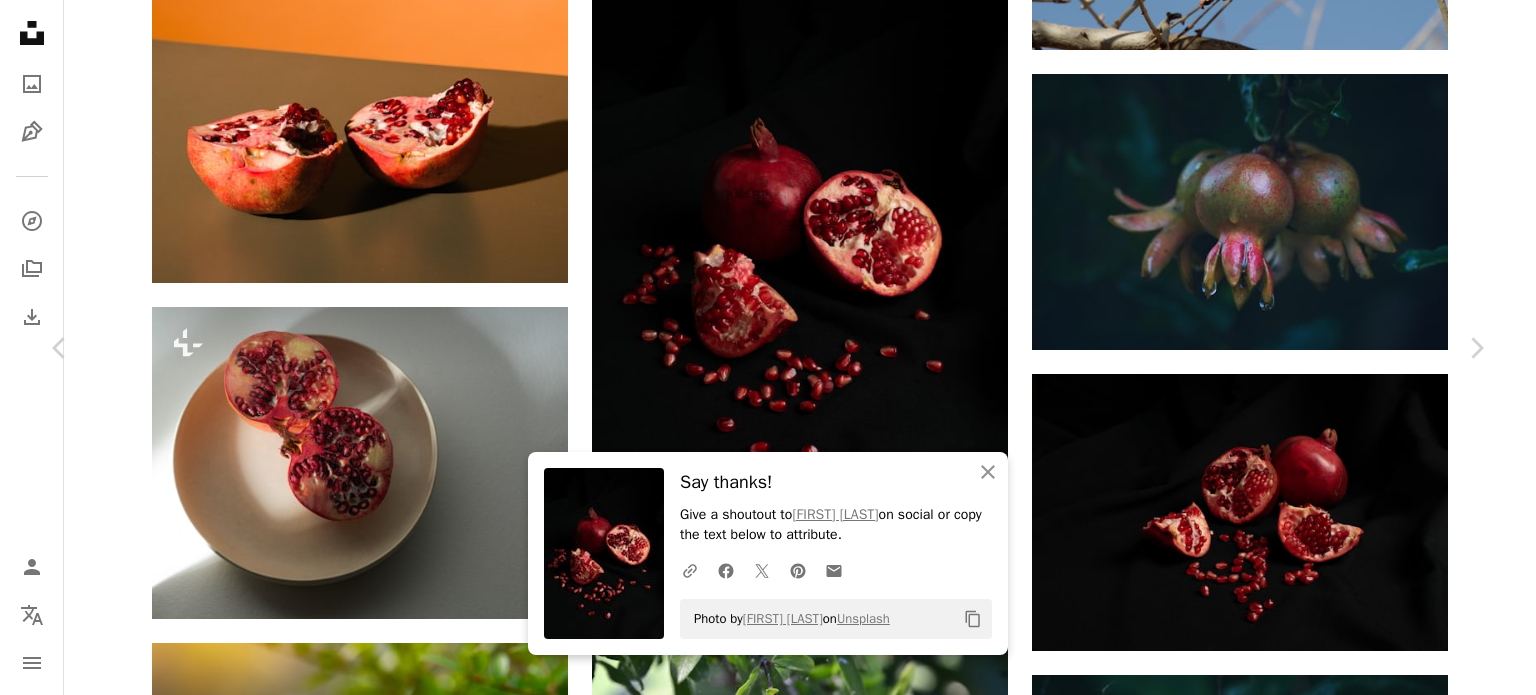 click on "An X shape" at bounding box center (20, 20) 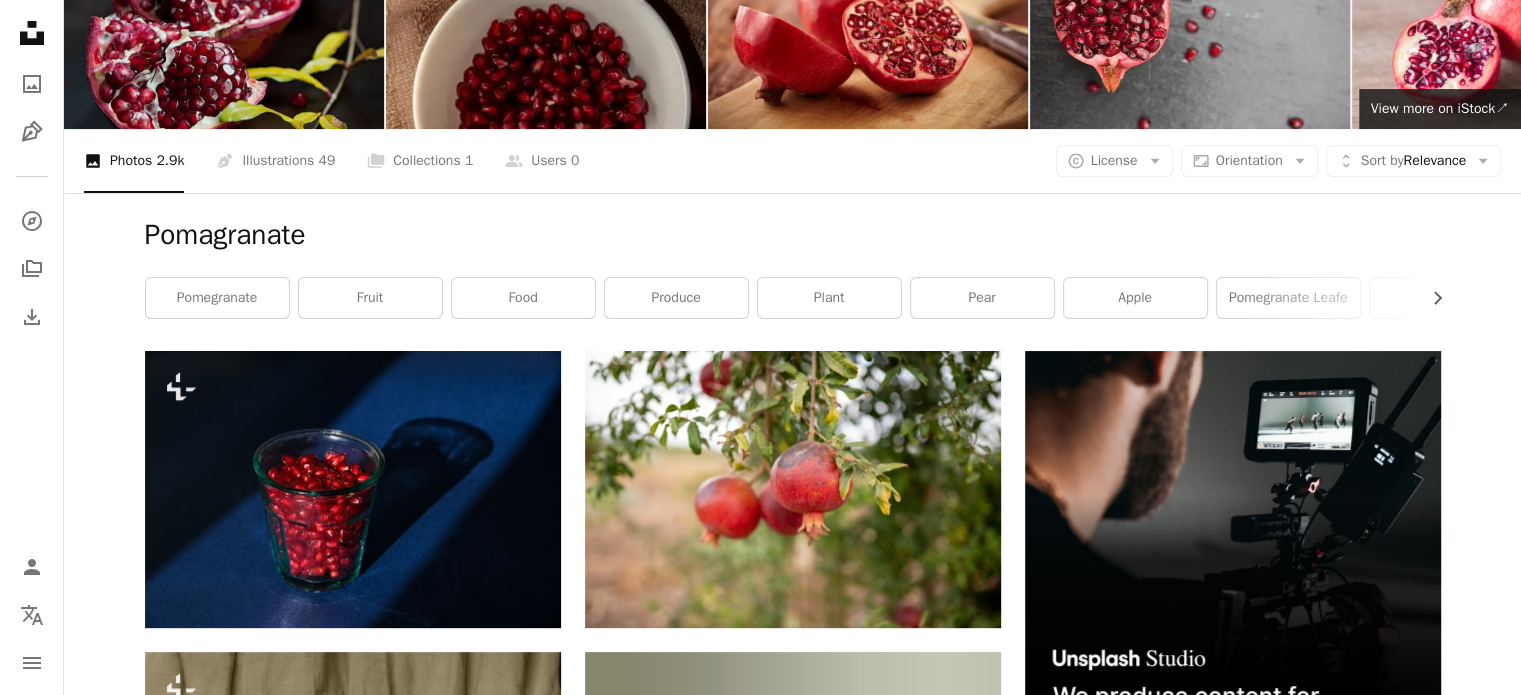 scroll, scrollTop: 0, scrollLeft: 0, axis: both 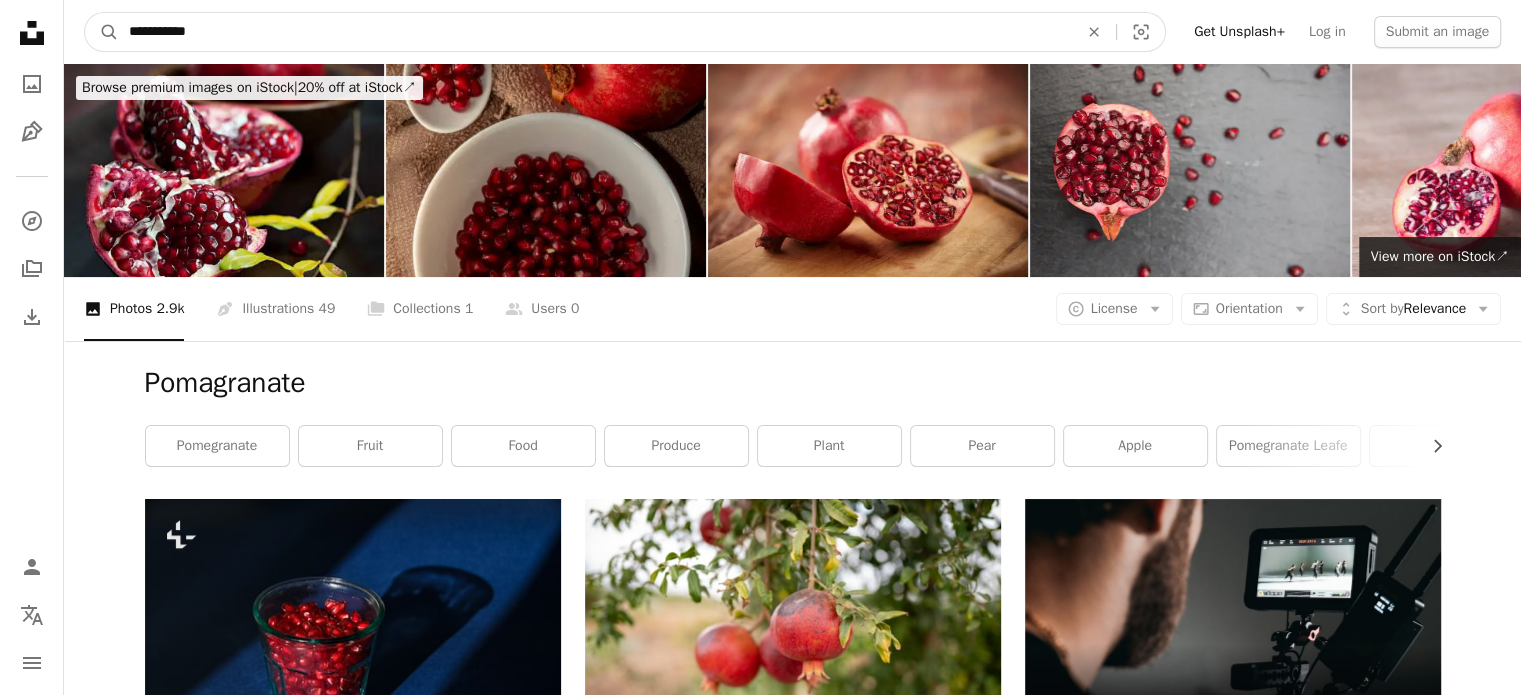 click on "**********" at bounding box center [595, 32] 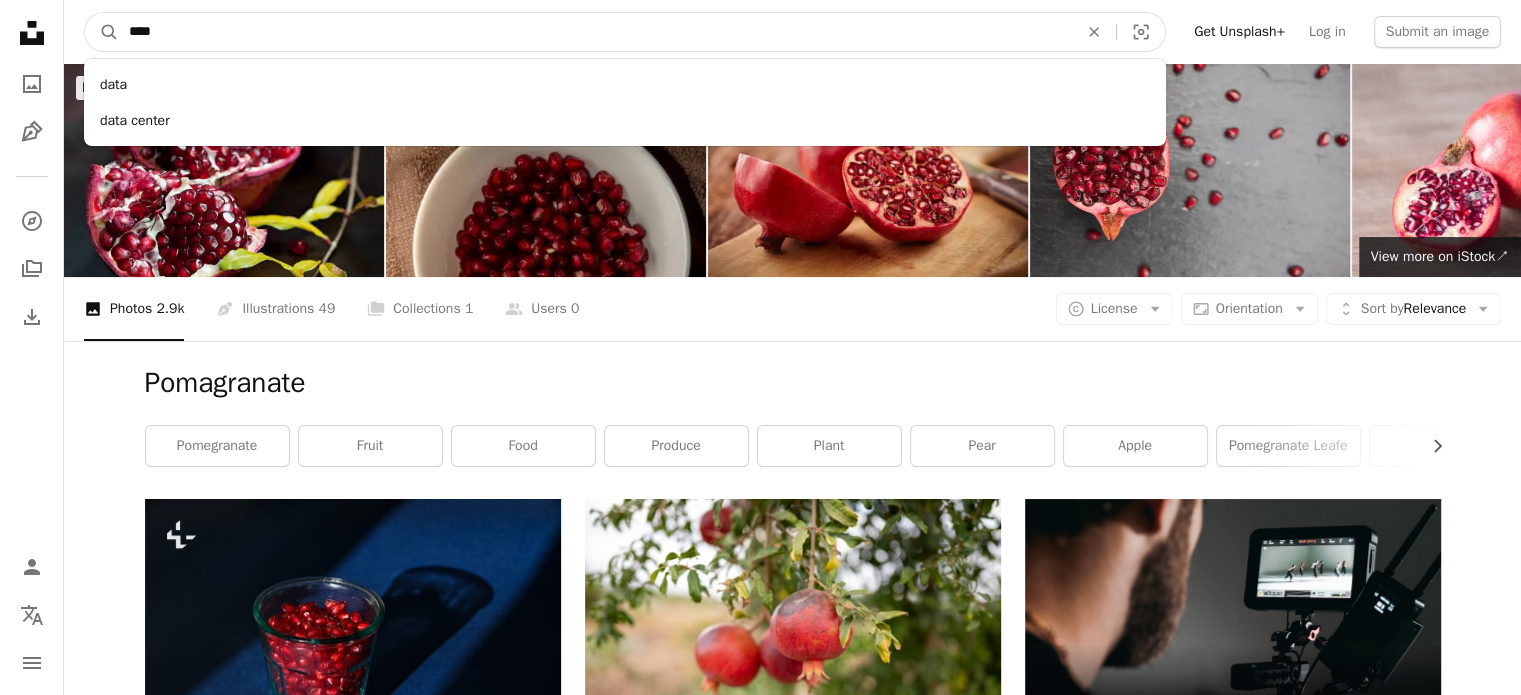 type on "*****" 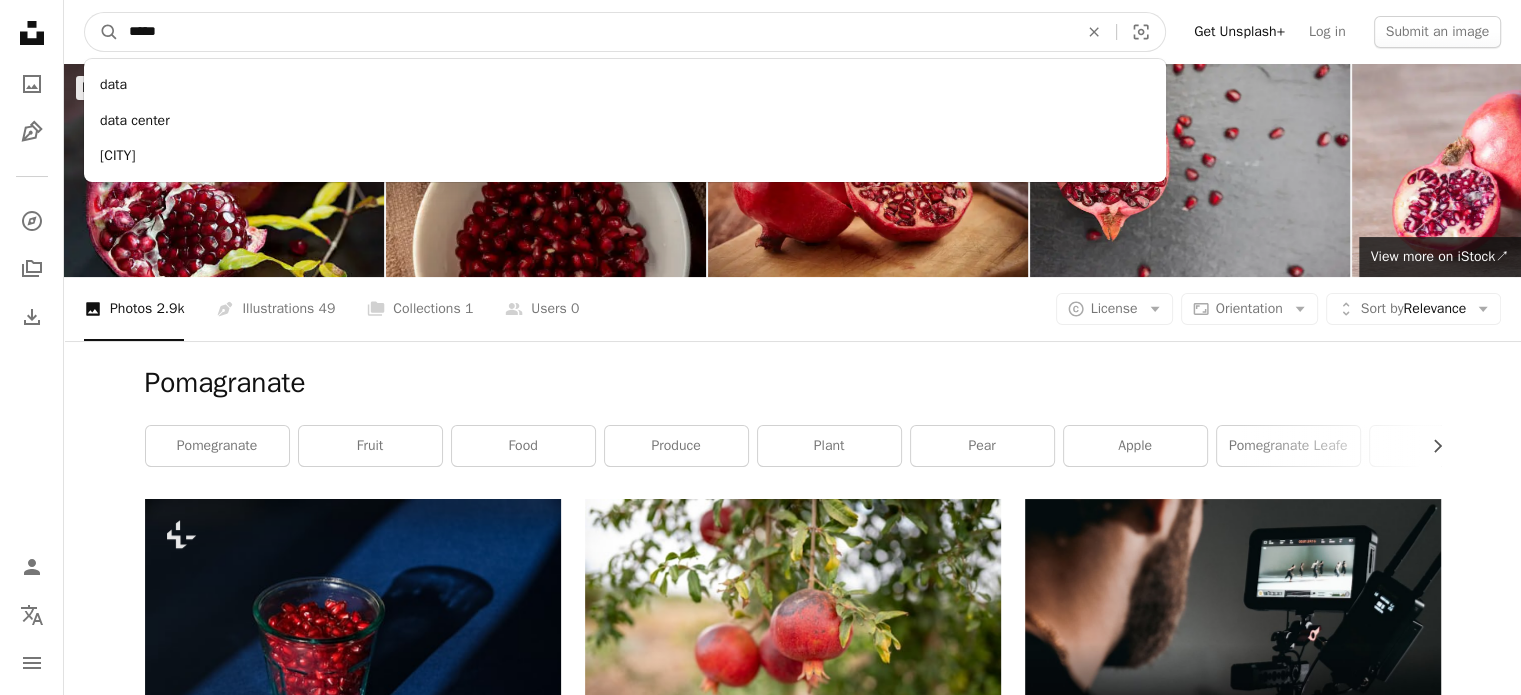 click on "A magnifying glass" at bounding box center (102, 32) 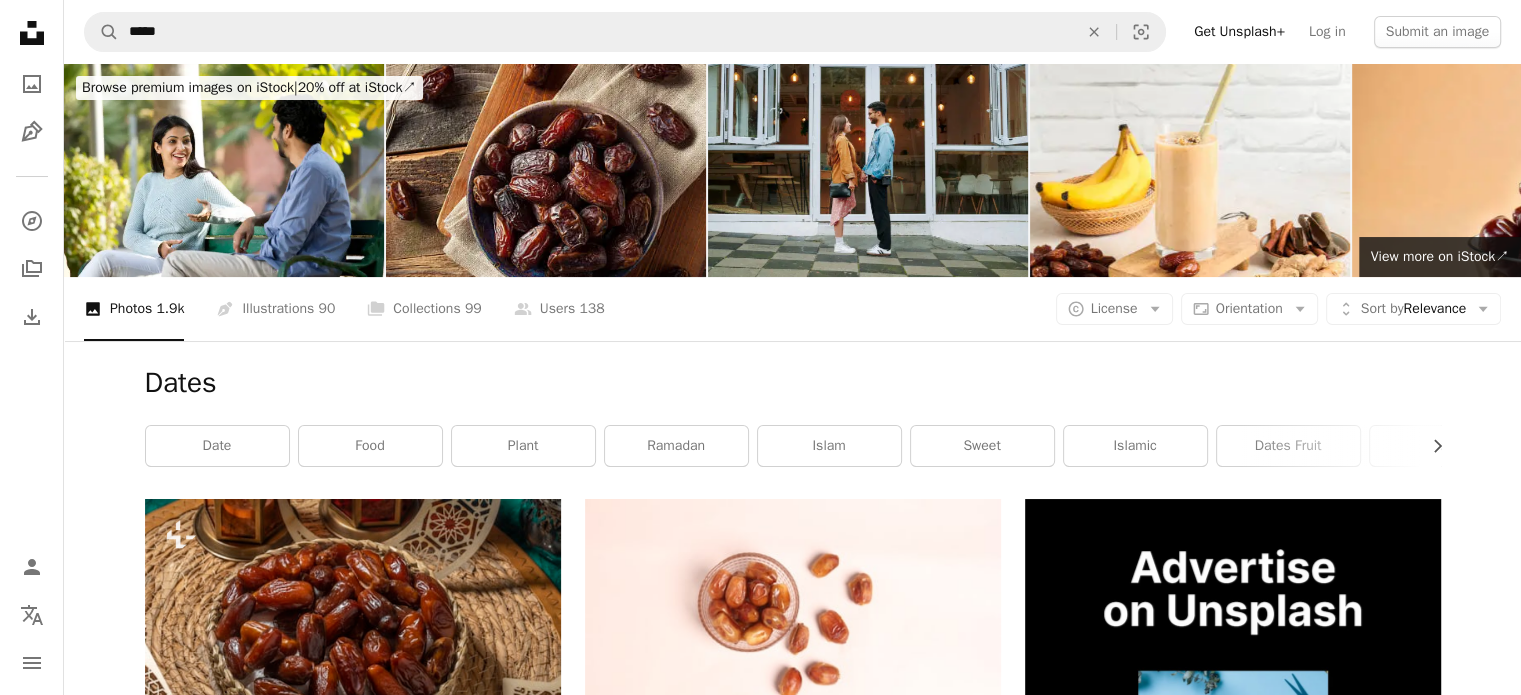 scroll, scrollTop: 328, scrollLeft: 0, axis: vertical 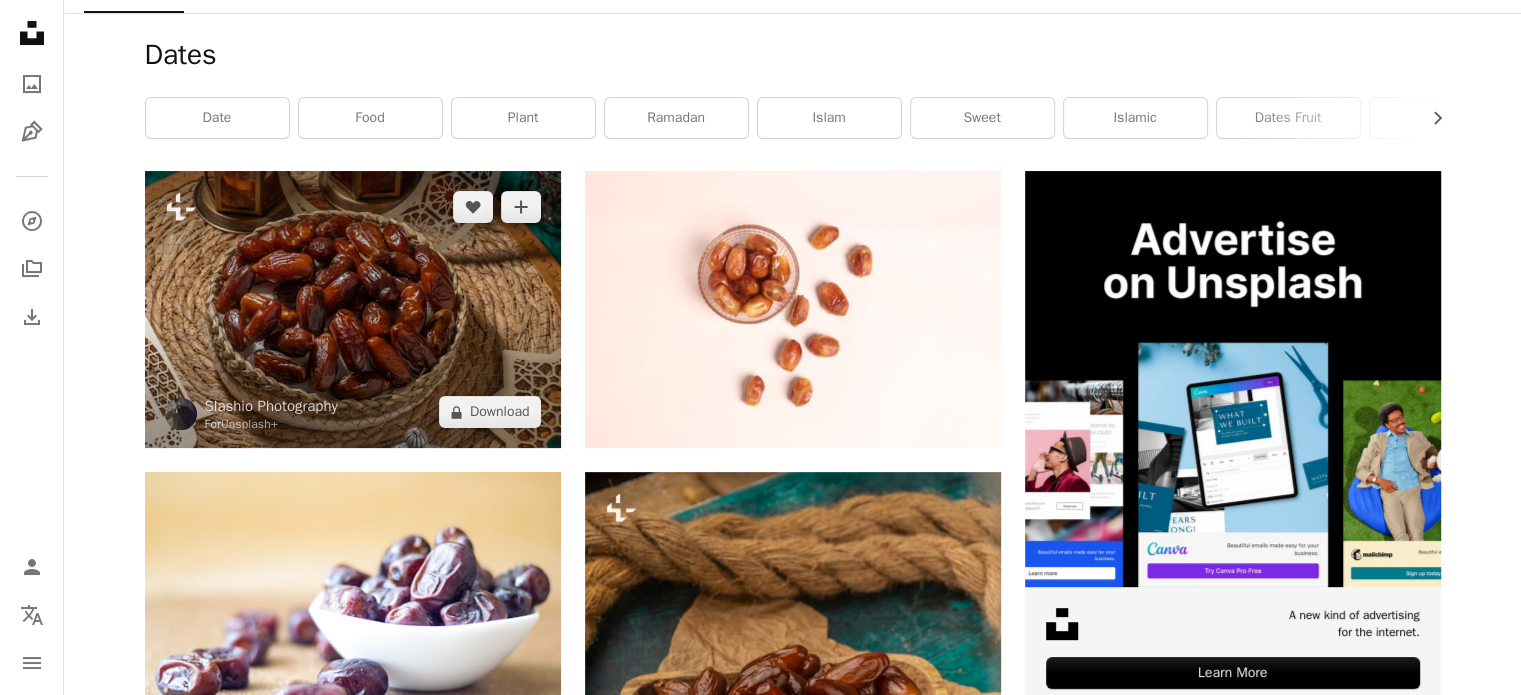 click at bounding box center (353, 309) 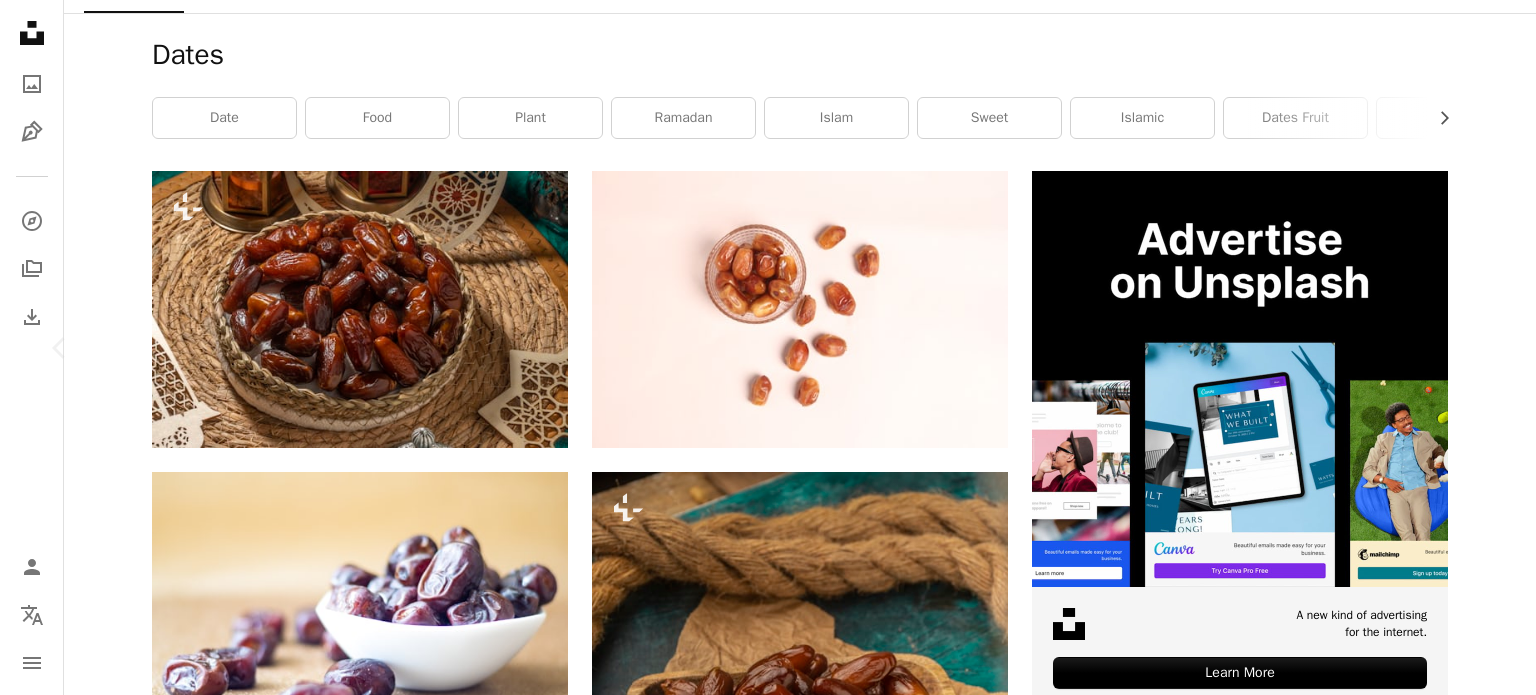 click on "Chevron right" at bounding box center [1476, 348] 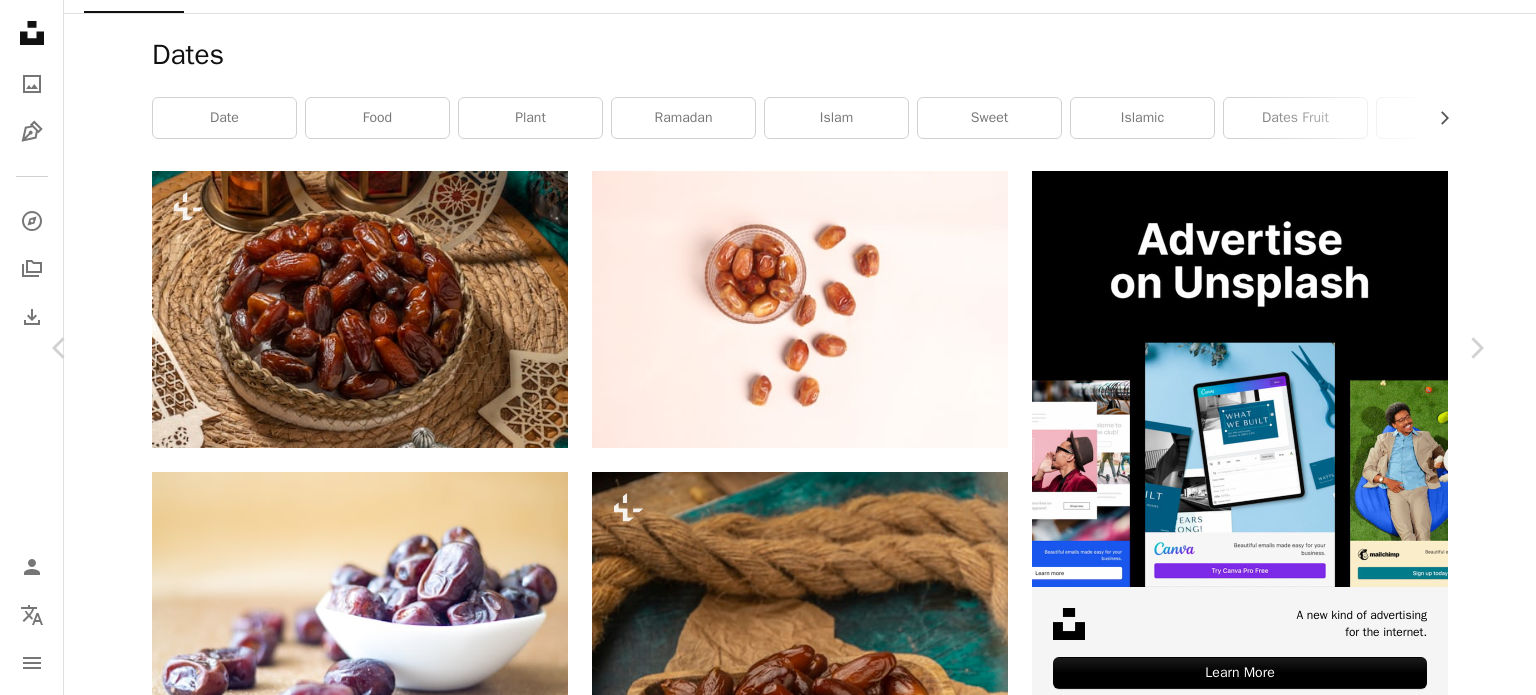 click on "An X shape Chevron left Chevron right [FIRST] [LAST] Available for hire A checkmark inside of a circle Arrow pointing down A heart A plus sign [FIRST] [LAST] Available for hire Arrow pointing down Dates in cup photography on light pink background. Calendar outlined Published on [MONTH] [DAY], [YEAR] Camera Canon, EOS 60D Safety Free to use under the Unsplash License design ramadan dates decoration fasting beads food plant vegetable brown nut raisins Public domain images Browse premium related images on iStock | Save 20% with code UNSPLASH20 View more on iStock ↗ Related images A heart A plus sign [FIRST] [LAST] Arrow pointing down A heart A plus sign [FIRST] [LAST] Arrow pointing down Plus sign for Unsplash+ A heart A plus sign [FIRST] [LAST] For Unsplash+ A lock Download A heart A plus sign [FIRST] [LAST] Available for hire A checkmark inside of a circle Arrow pointing down A heart A plus sign [FIRST] [LAST] Available for hire Arrow pointing down" at bounding box center (768, 4870) 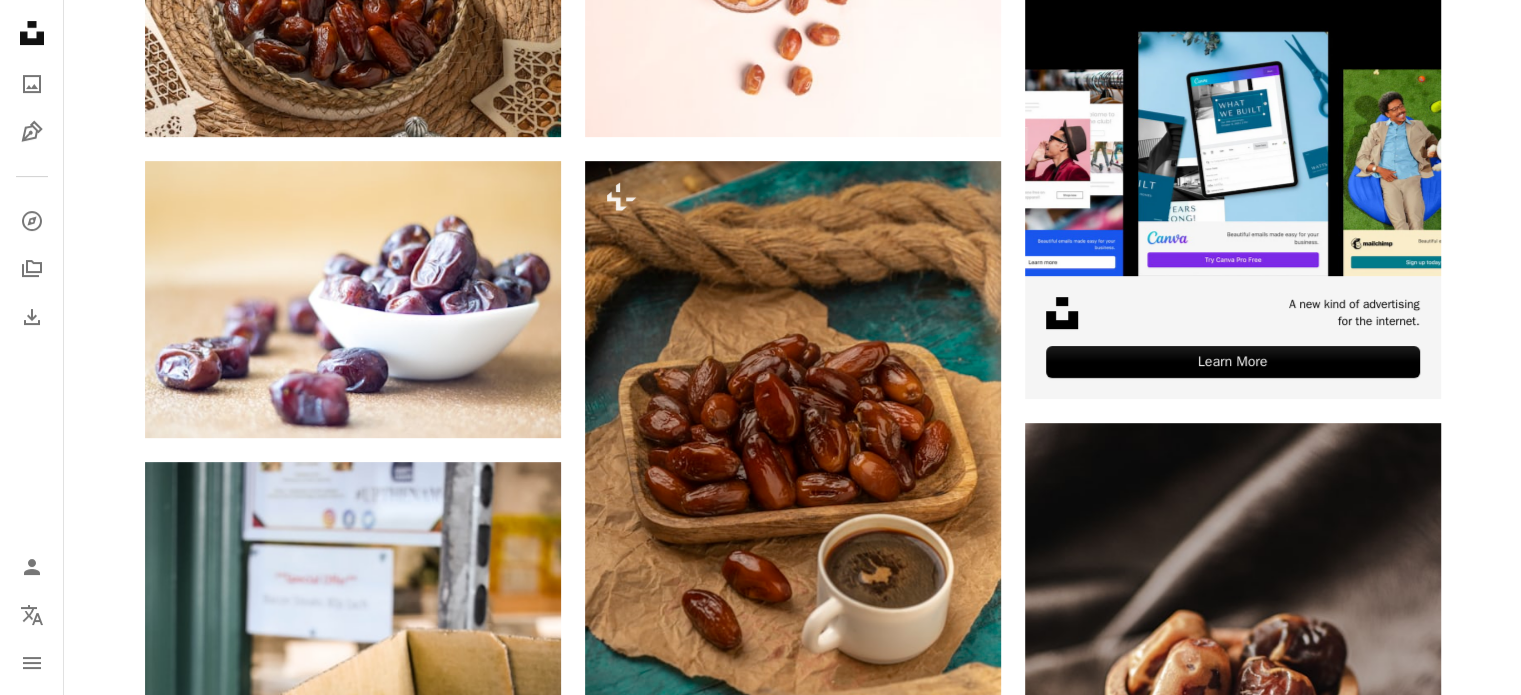scroll, scrollTop: 640, scrollLeft: 0, axis: vertical 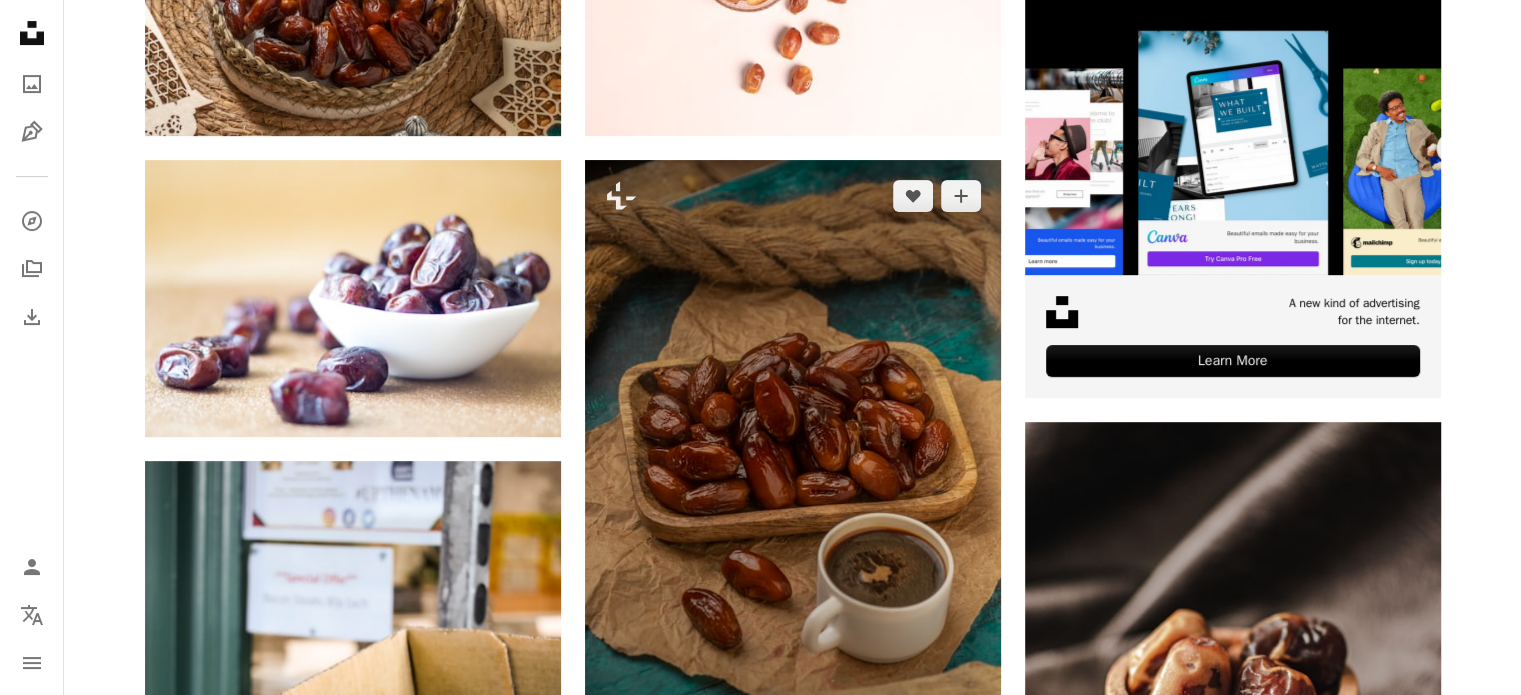 click at bounding box center (793, 472) 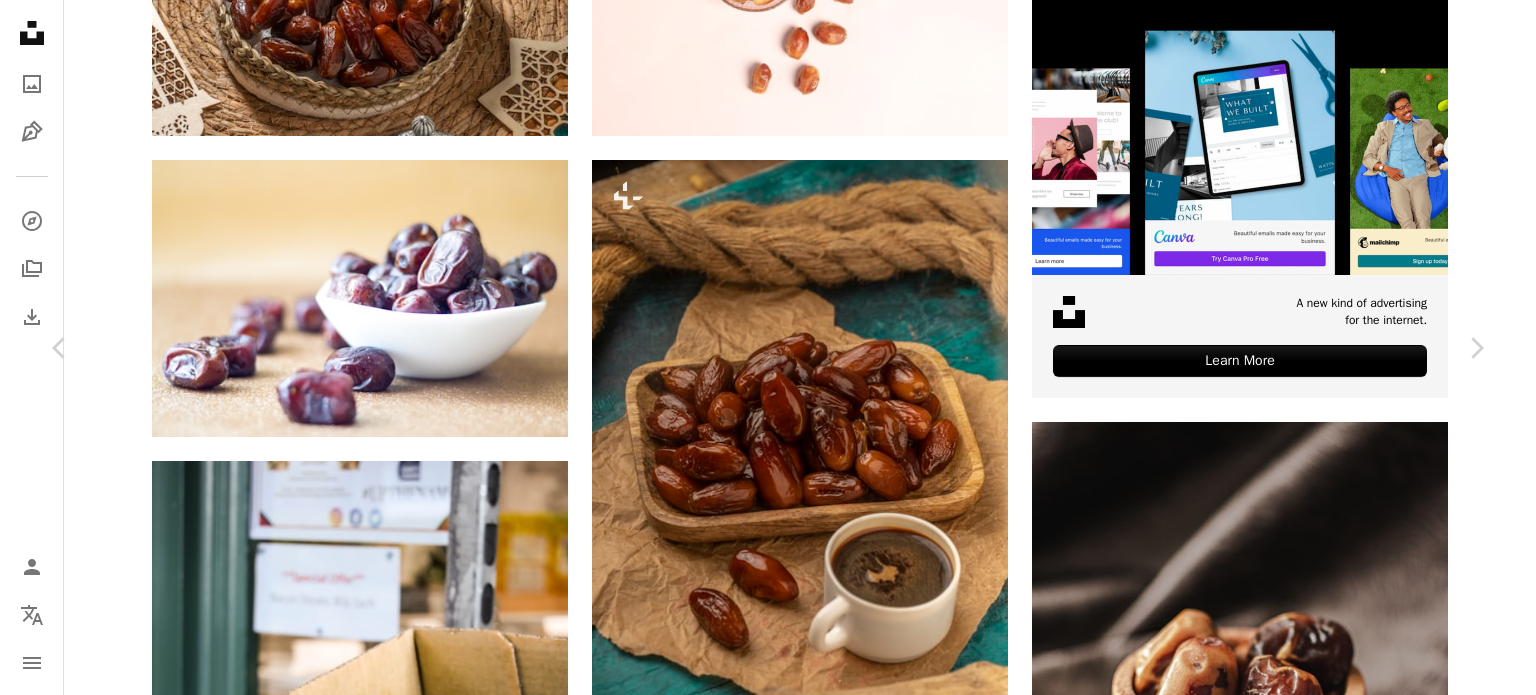 click on "An X shape Chevron left Chevron right Slashio Photography For Unsplash+ A heart A plus sign A lock Download Zoom in A forward-right arrow Share More Actions dates with coffee Calendar outlined Published on [MONTH] [NUMBER], [YEAR] Safety Licensed under the Unsplash+ License food coffee fruit food and drink dates date palm dates fruit prunes Free stock photos From this series Plus sign for Unsplash+ Plus sign for Unsplash+ Plus sign for Unsplash+ Plus sign for Unsplash+ Related images Plus sign for Unsplash+ A heart A plus sign Slashio Photography For Unsplash+ A lock Download Plus sign for Unsplash+ A heart A plus sign Diana Light For Unsplash+ A lock Download Plus sign for Unsplash+ A heart A plus sign Diana Light For Unsplash+ A lock Download Plus sign for Unsplash+ A heart A plus sign Natalie Behn For Unsplash+ A lock Download Plus sign for Unsplash+ A heart A plus sign Diana Light For Unsplash+ A lock Download Plus sign for Unsplash+ A heart A plus sign Diana Light For Unsplash+ A lock Download A heart" at bounding box center [768, 4558] 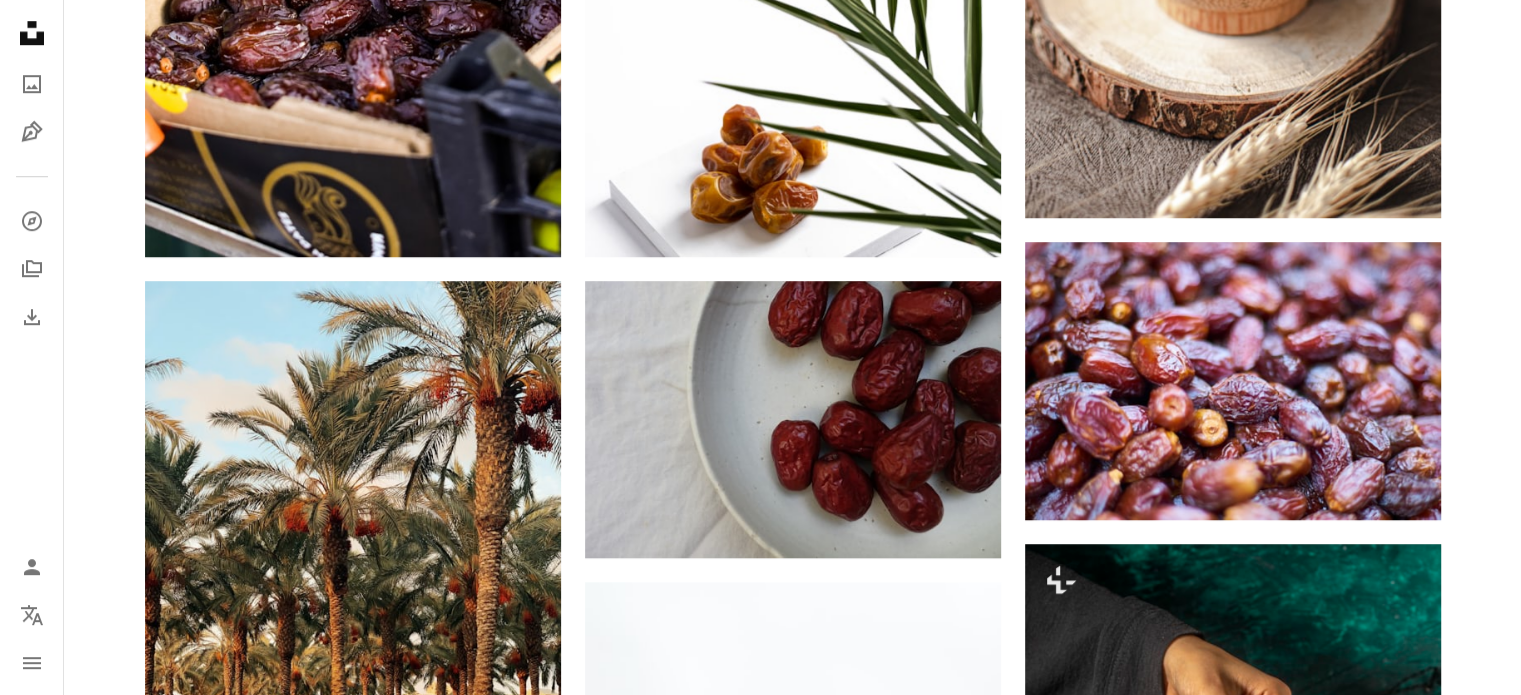 scroll, scrollTop: 1470, scrollLeft: 0, axis: vertical 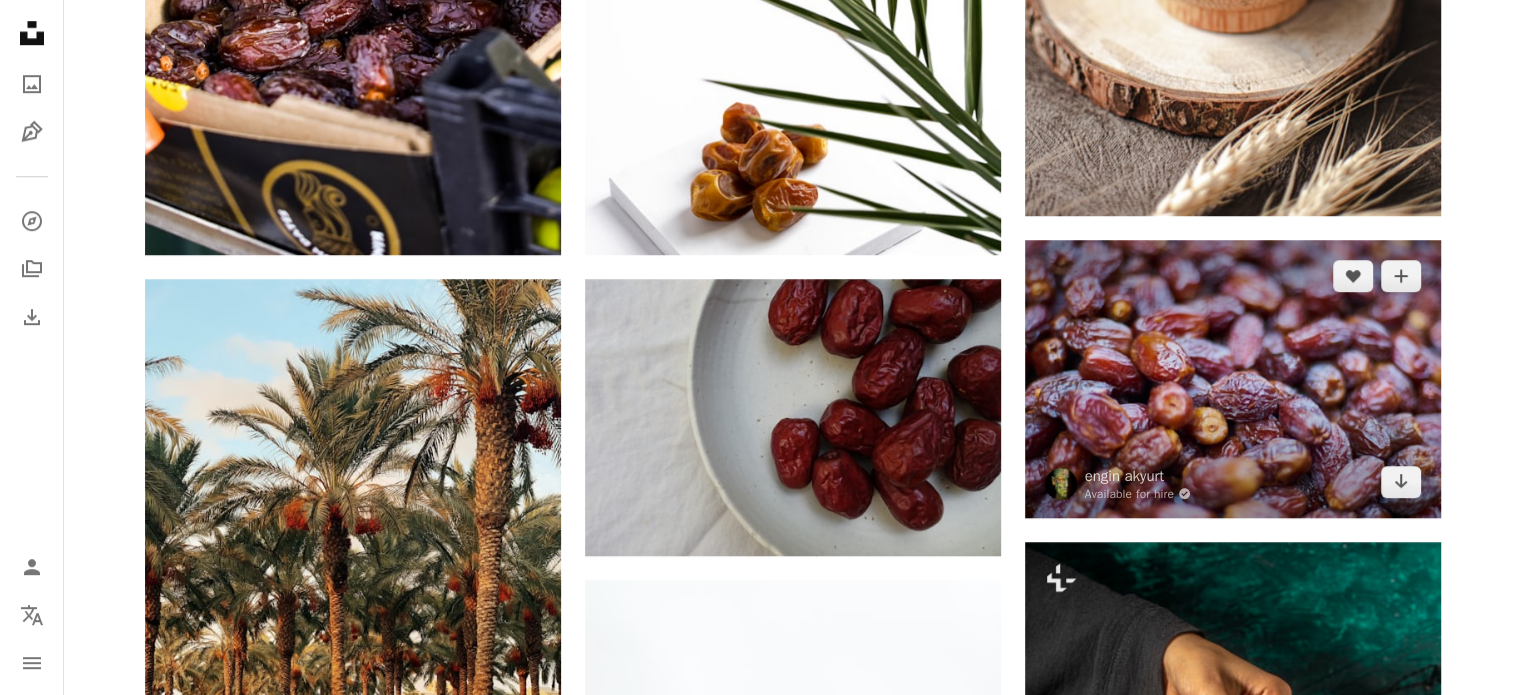 click at bounding box center (1233, 379) 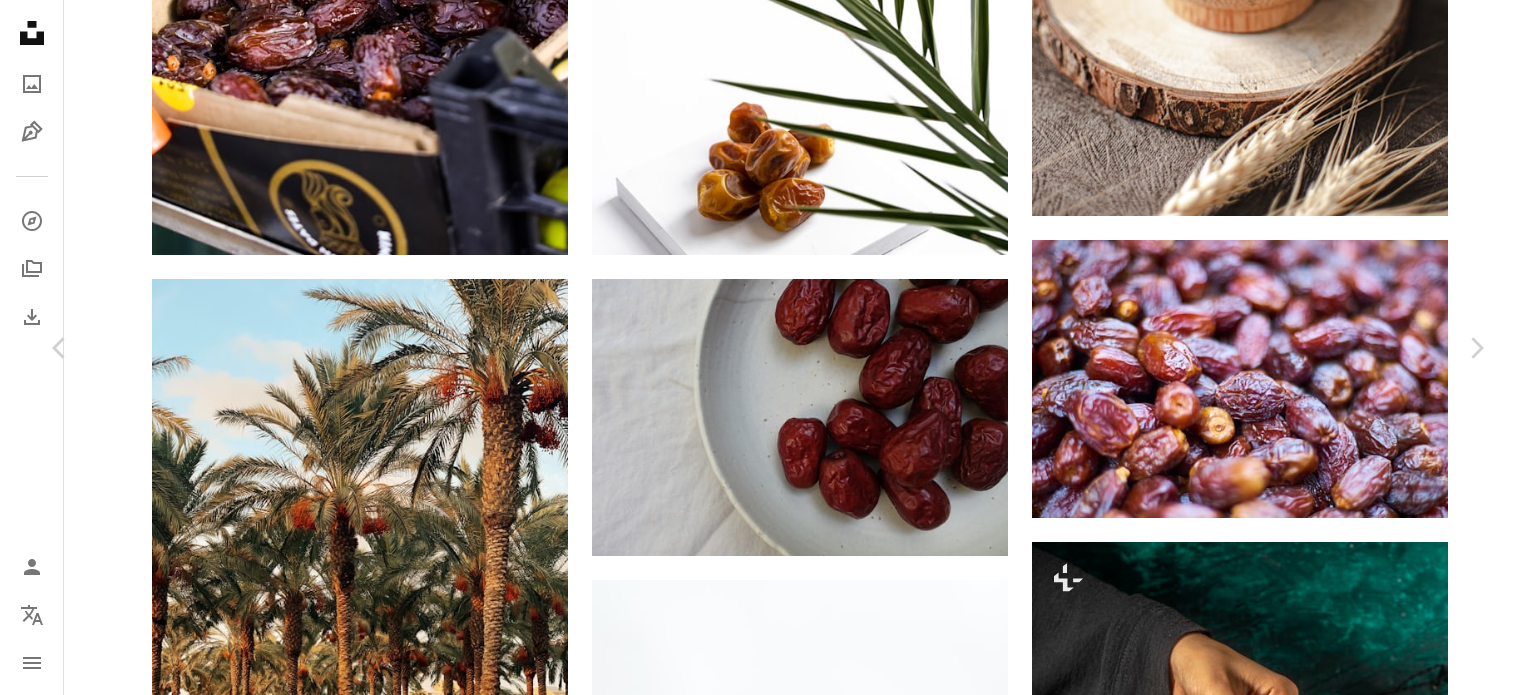 click on "Chevron down" 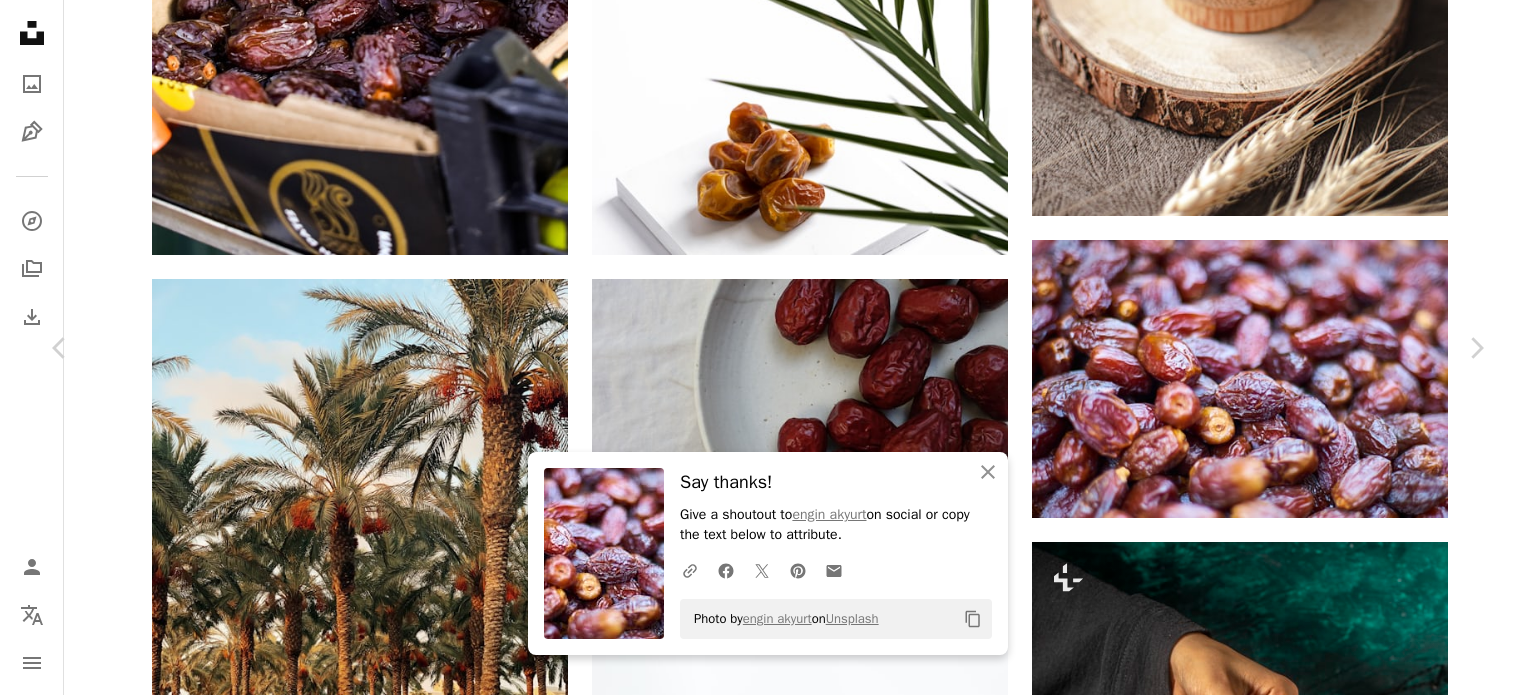 click on "An X shape" at bounding box center [20, 20] 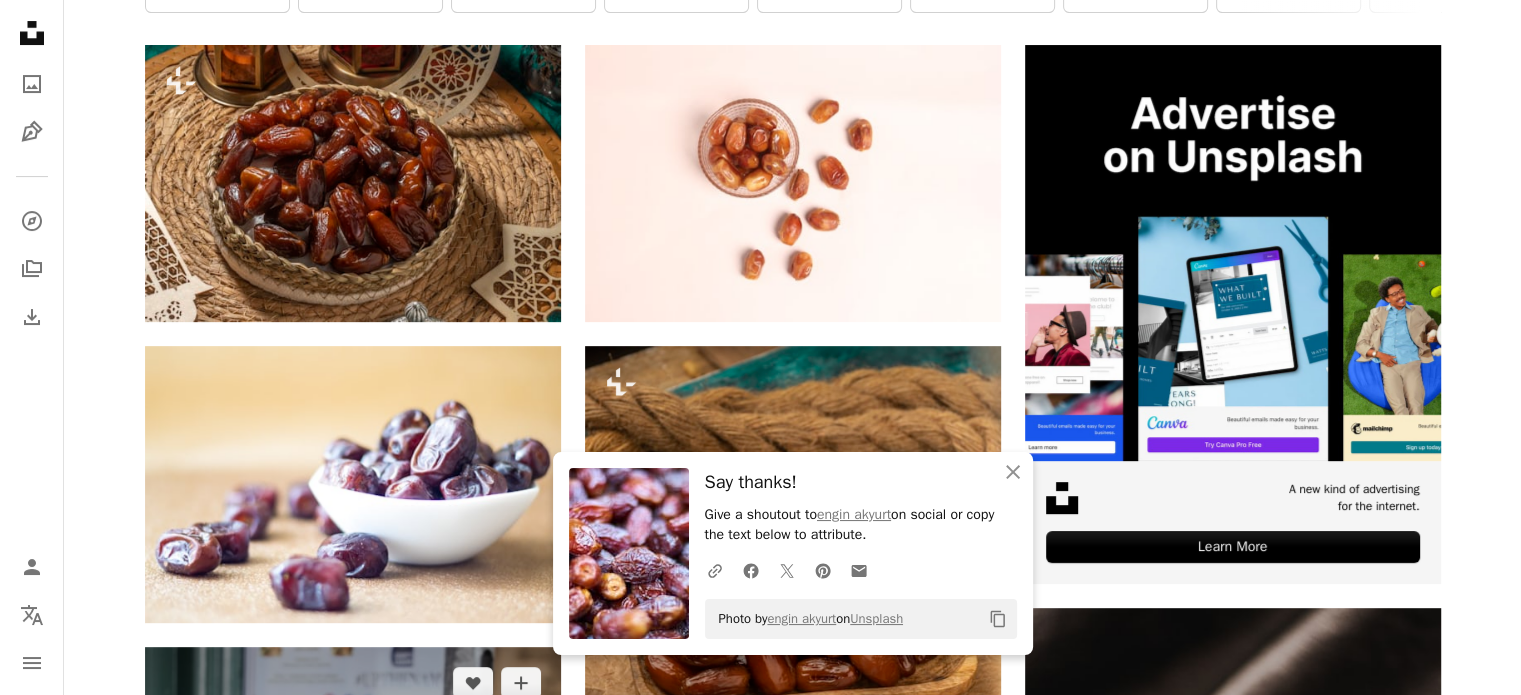 scroll, scrollTop: 0, scrollLeft: 0, axis: both 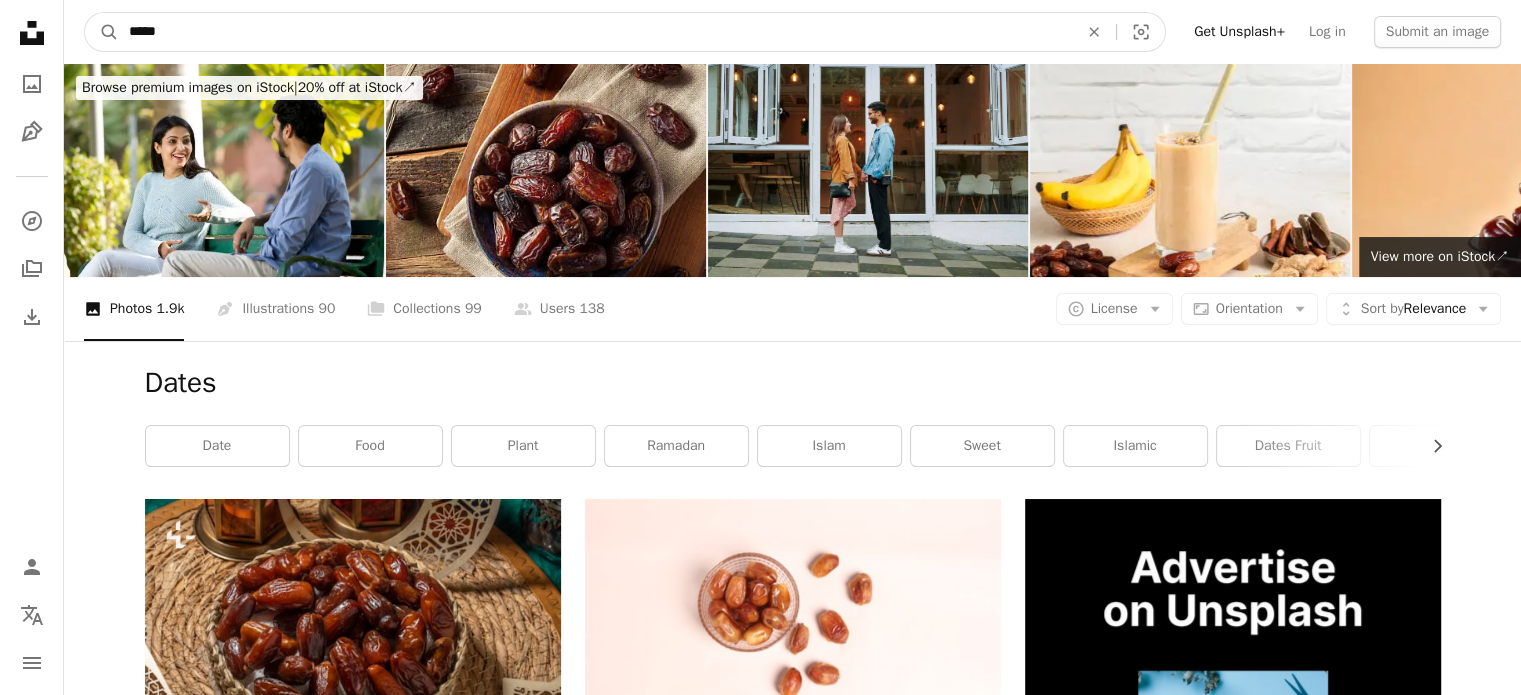 click on "*****" at bounding box center [595, 32] 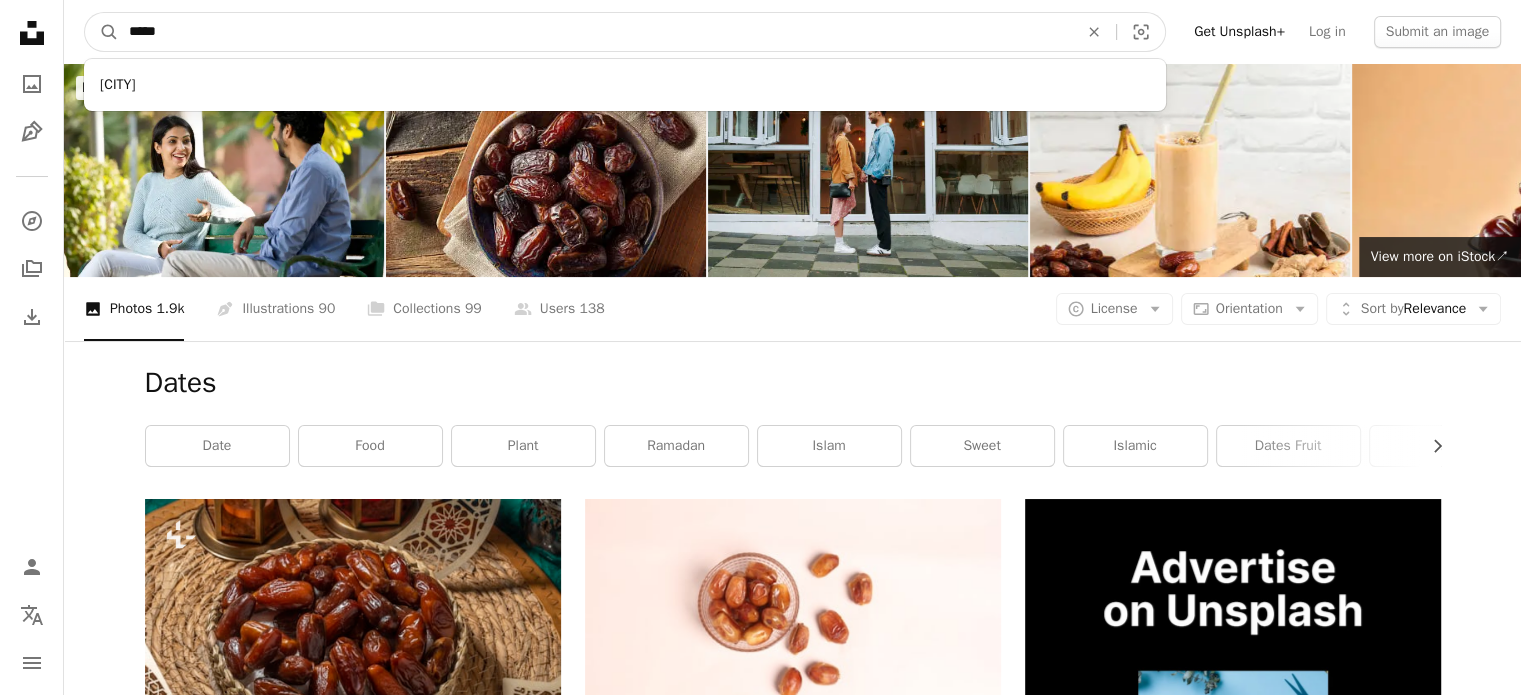 click on "*****" at bounding box center (595, 32) 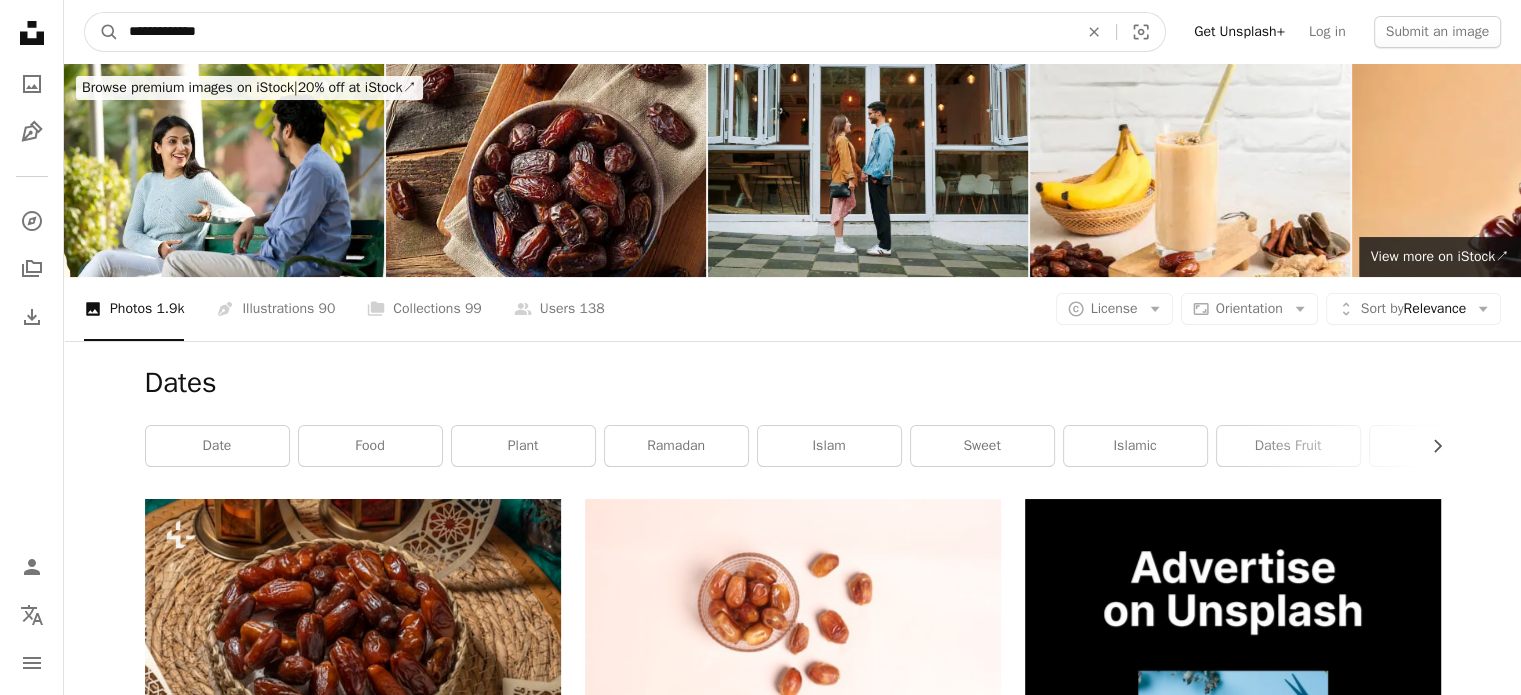 type on "**********" 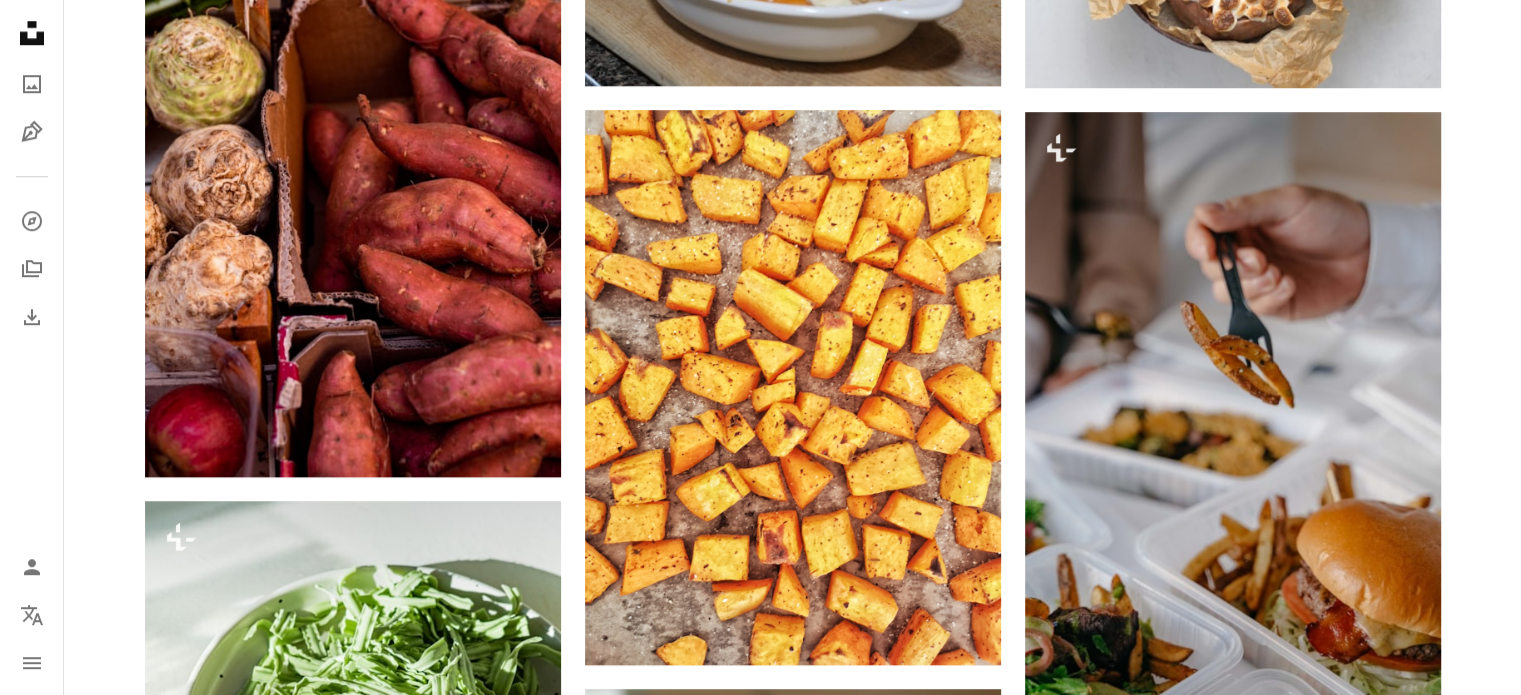 scroll, scrollTop: 1598, scrollLeft: 0, axis: vertical 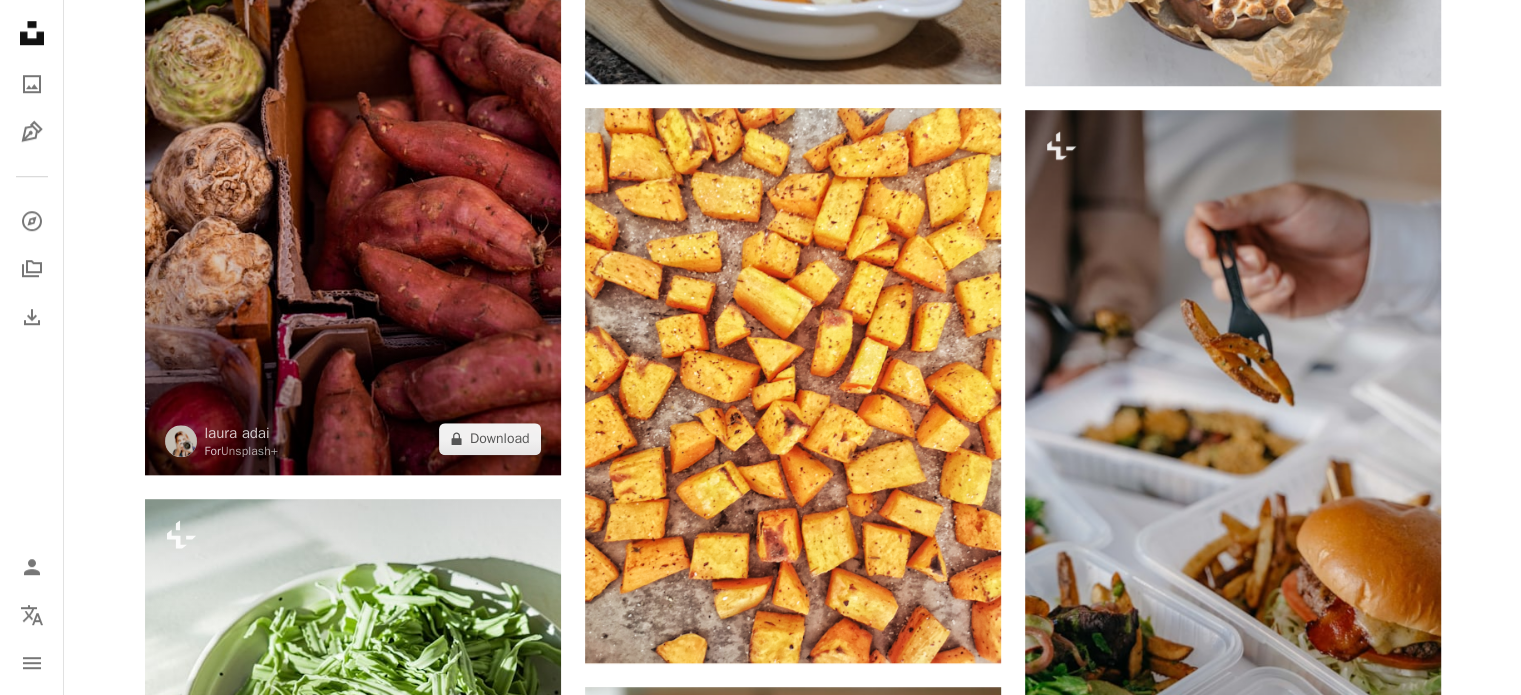 click at bounding box center [353, 163] 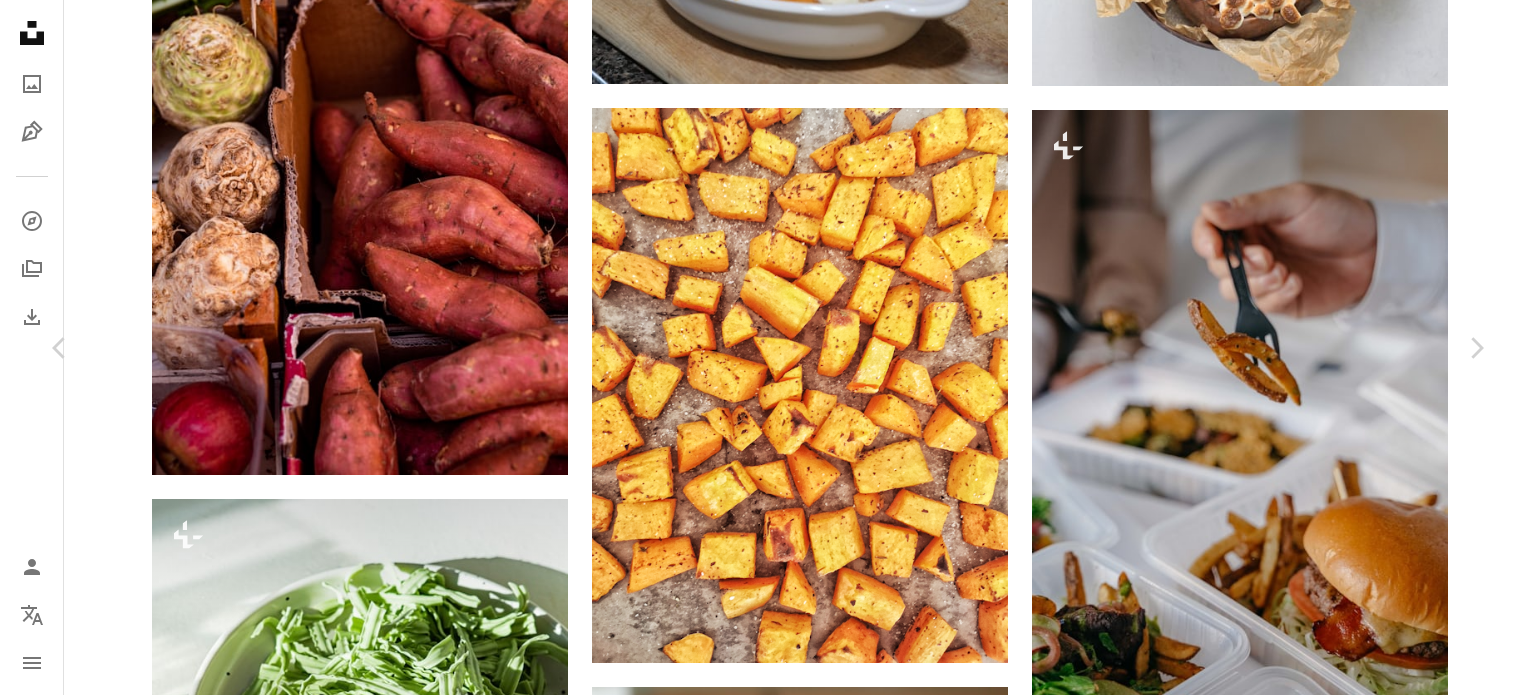 click on "An X shape Chevron left Chevron right [FIRST] [LAST] Available for hire A checkmark inside of a circle A heart A plus sign Download free Chevron down Zoom in Featured in UGC A forward-right arrow Share More Actions local market Calendar outlined Published on [MONTH] [DAY], [YEAR] Safety Licensed under the Unsplash+ License food food and drink produce potatoes sweet potato fresh food cuisine healthy foods green food sweet potatoes yam local market chicory fresh market celeriac Free stock photos From this series Plus sign for Unsplash+ Related images Plus sign for Unsplash+ A heart A plus sign [FIRST] [LAST] Arrow pointing down A heart A plus sign [FIRST] [LAST] Arrow pointing down Plus sign for Unsplash+ A heart A plus sign [FIRST] [LAST] For Unsplash+ A lock Download Plus sign for Unsplash+ A heart A plus sign [FIRST] [LAST] For Unsplash+ A lock Download Plus sign for Unsplash+ A heart A plus sign [FIRST] [LAST] For Unsplash+ A lock Download Plus sign for Unsplash+ A heart A plus sign [FIRST] [LAST] For Unsplash+ A lock Download Plus sign for Unsplash+ A heart A plus sign [FIRST] [LAST] For Unsplash+ A lock" at bounding box center [768, 3829] 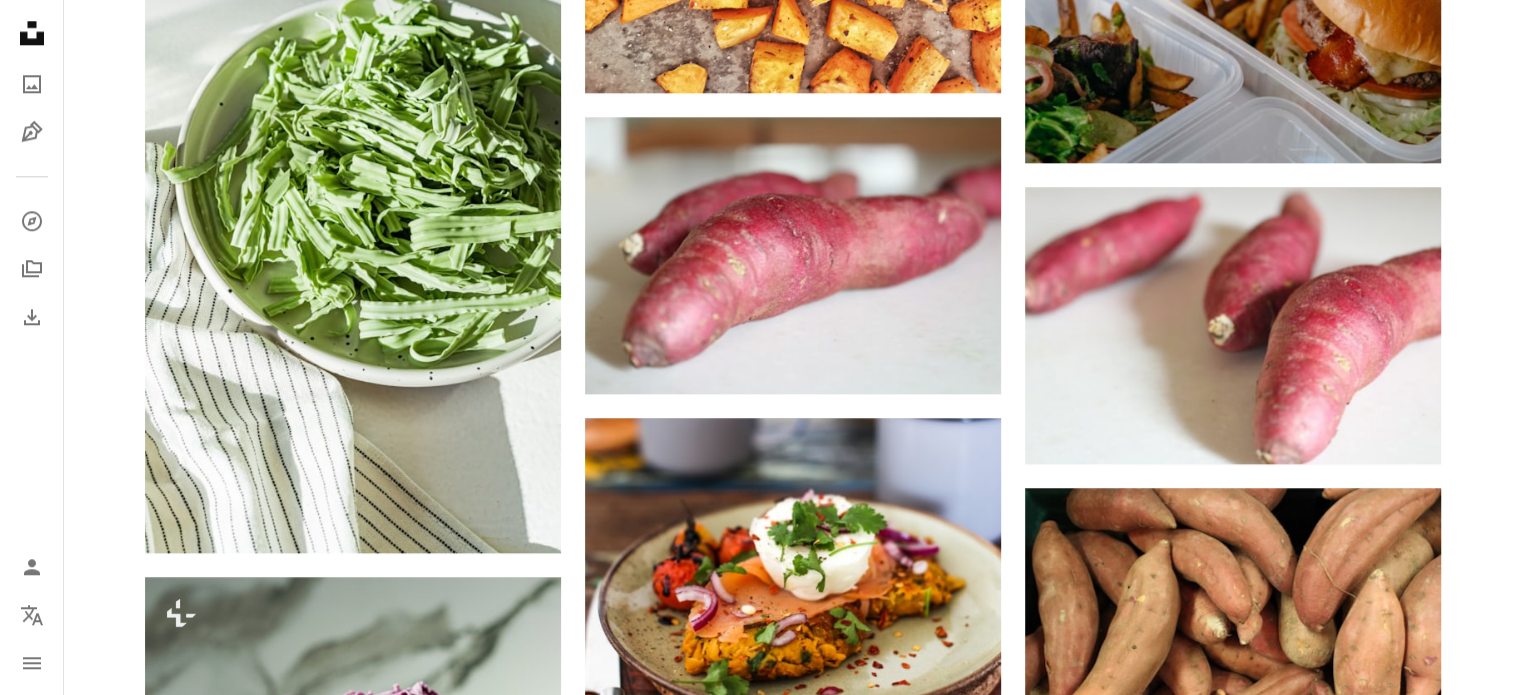 scroll, scrollTop: 2168, scrollLeft: 0, axis: vertical 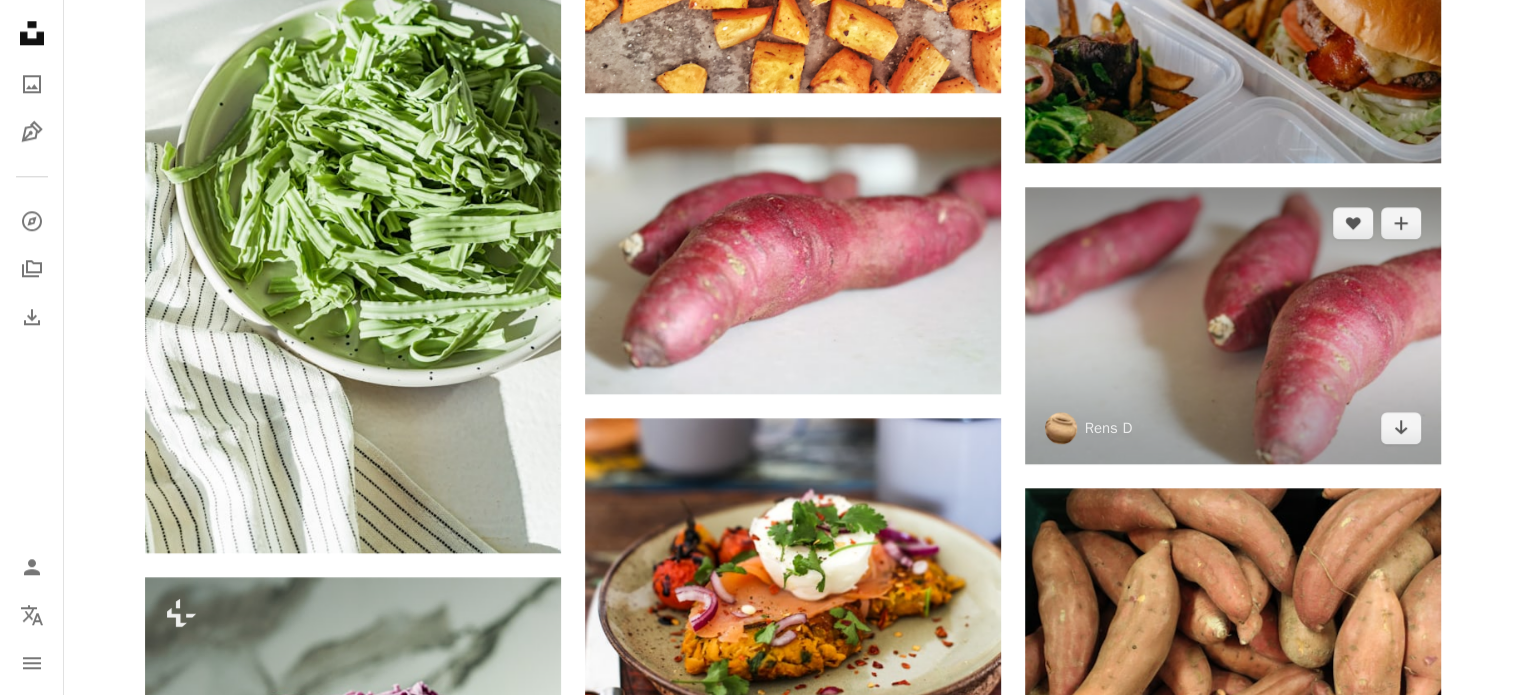 click at bounding box center [1233, 325] 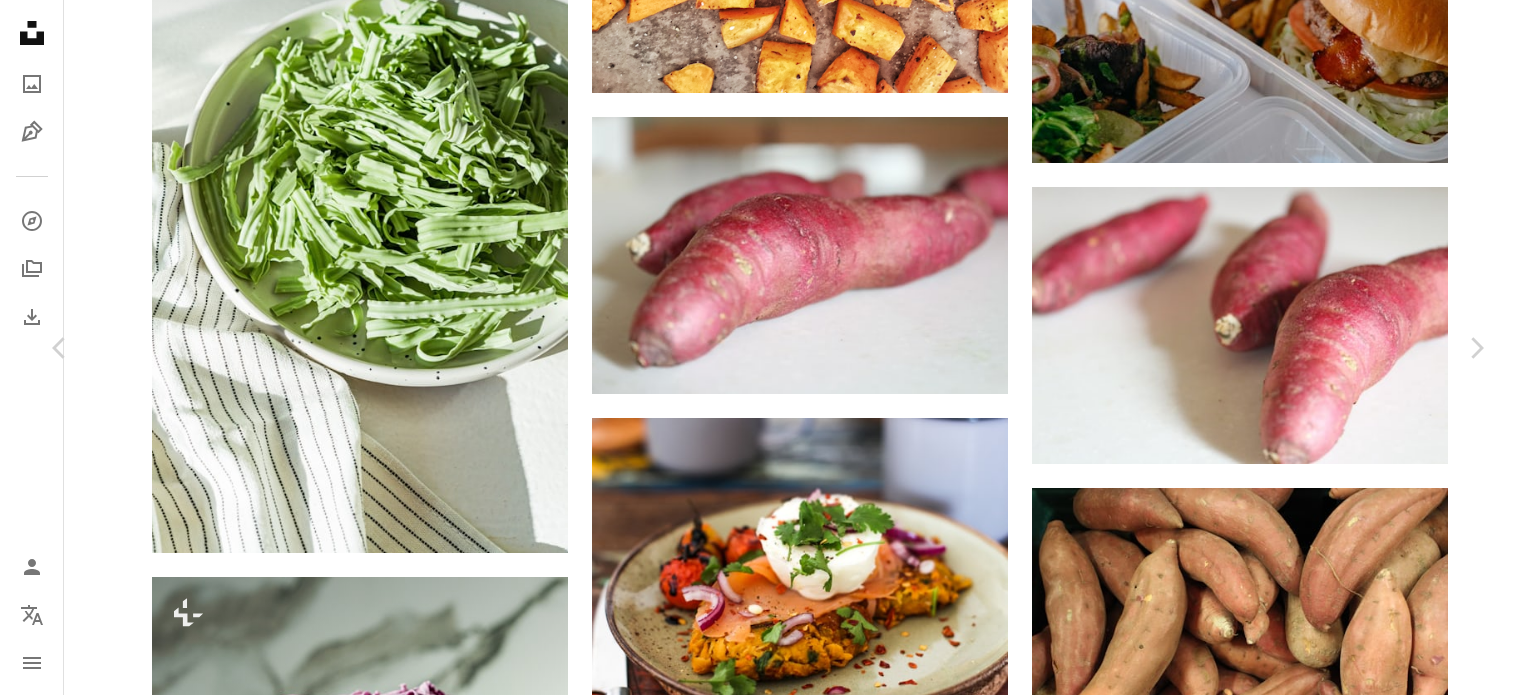 click on "Chevron down" 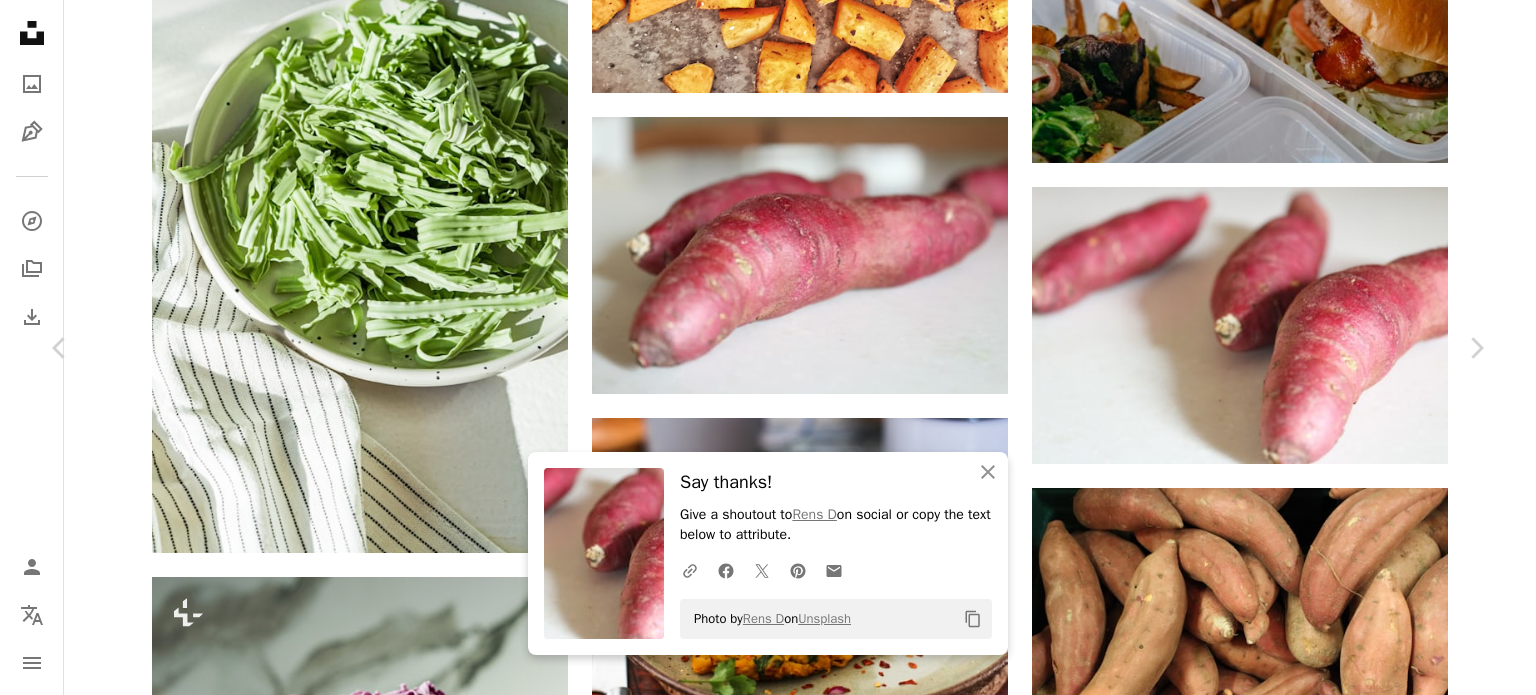 click on "An X shape Chevron left Chevron right An X shape Close Say thanks! Give a shoutout to [PERSON] on social or copy the text below to attribute. A URL sharing icon (chains) Facebook icon X (formerly Twitter) icon Pinterest icon An envelope Photo by [PERSON] on Unsplash
Copy content [PERSON] [PERSON] A heart A plus sign Download free Chevron down Zoom in Views 332,768 Downloads 2,507 A forward-right arrow Share Info icon Info More Actions Sweet potato  Calendar outlined Published on  [MONTH] [NUMBER], [YEAR] Camera Canon, EOS 1300D Safety Free to use under the  Unsplash License roots sweet potato root sweet potatoes raw food root vegetables root vegetable food plant vegetable brown produce yam HD Wallpapers Browse premium related images on iStock  |  Save 20% with code UNSPLASH20 View more on iStock  ↗ Related images A heart A plus sign [PERSON] Available for hire A checkmark inside of a circle Arrow pointing down A heart A plus sign [PERSON] Available for hire A checkmark inside of a circle A heart For" at bounding box center [768, 3259] 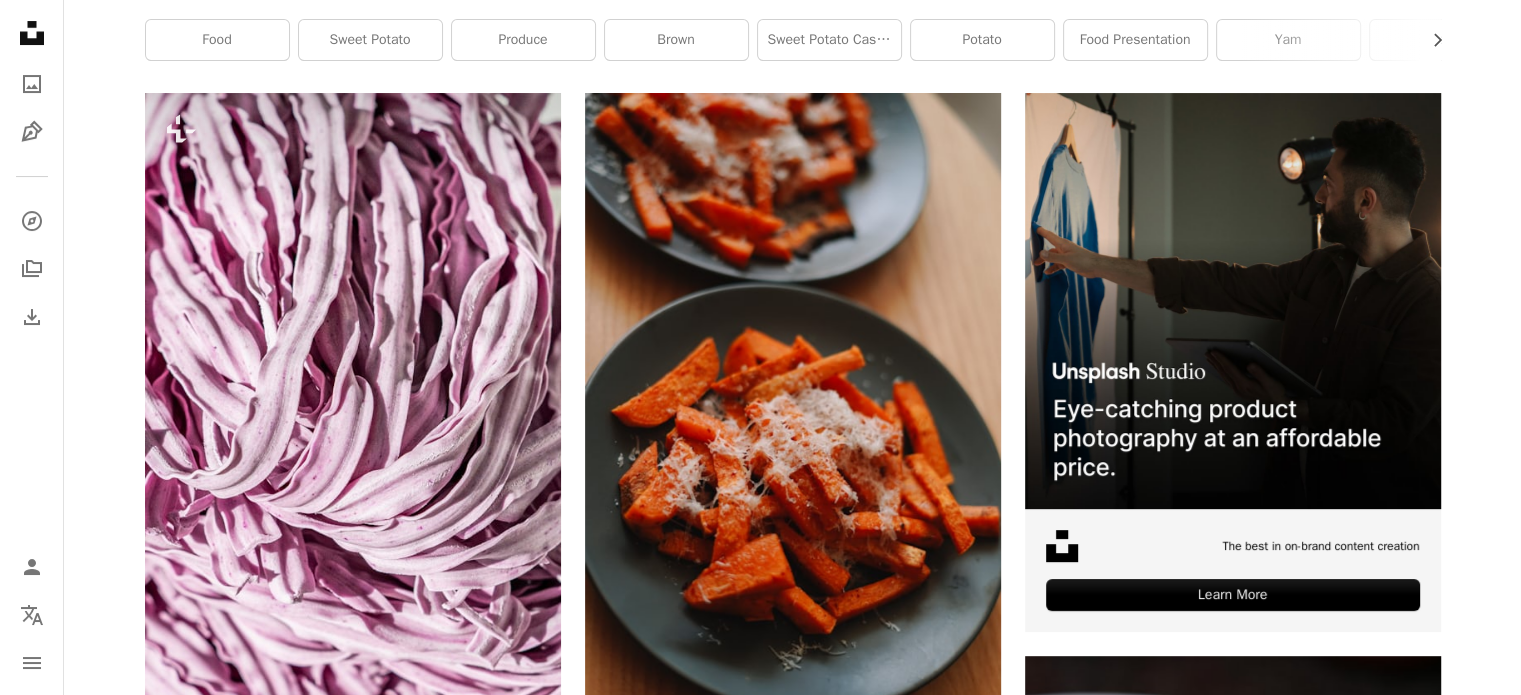 scroll, scrollTop: 0, scrollLeft: 0, axis: both 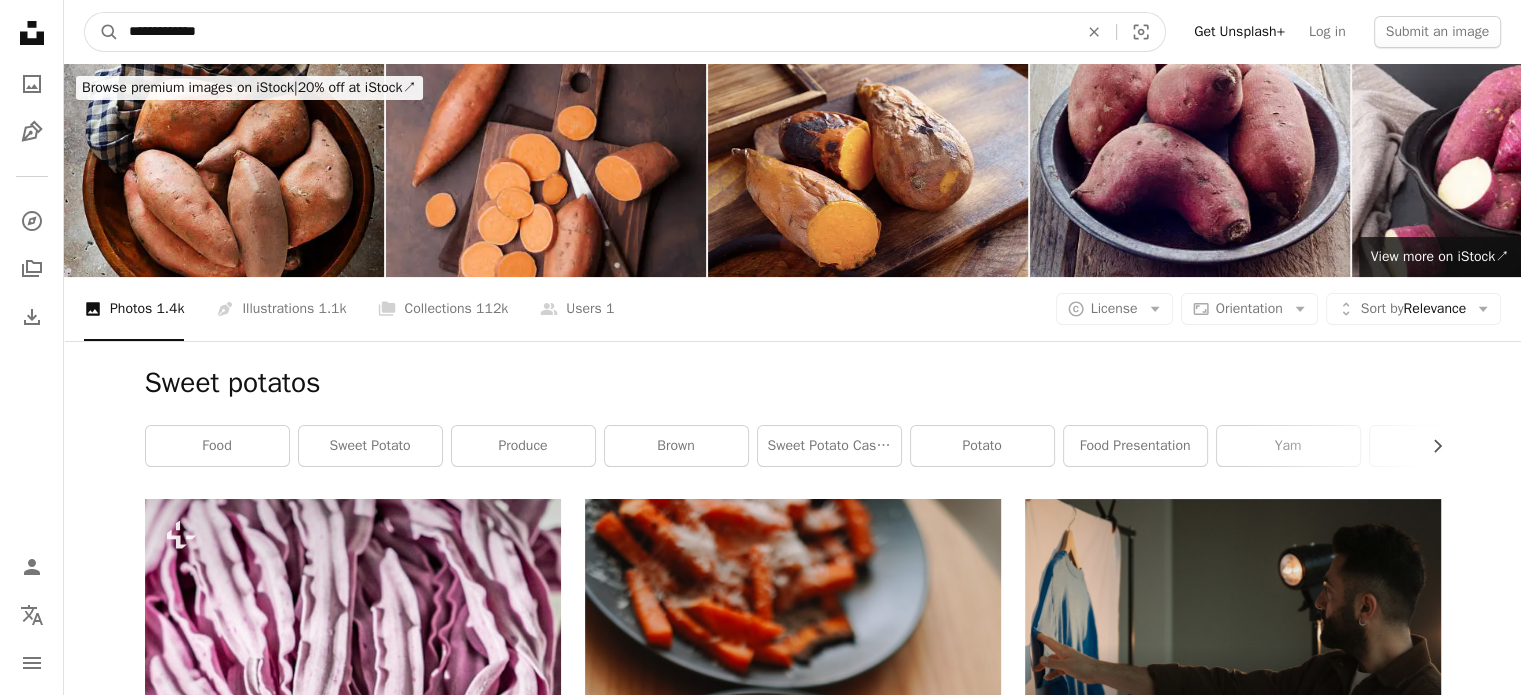 click on "**********" at bounding box center (595, 32) 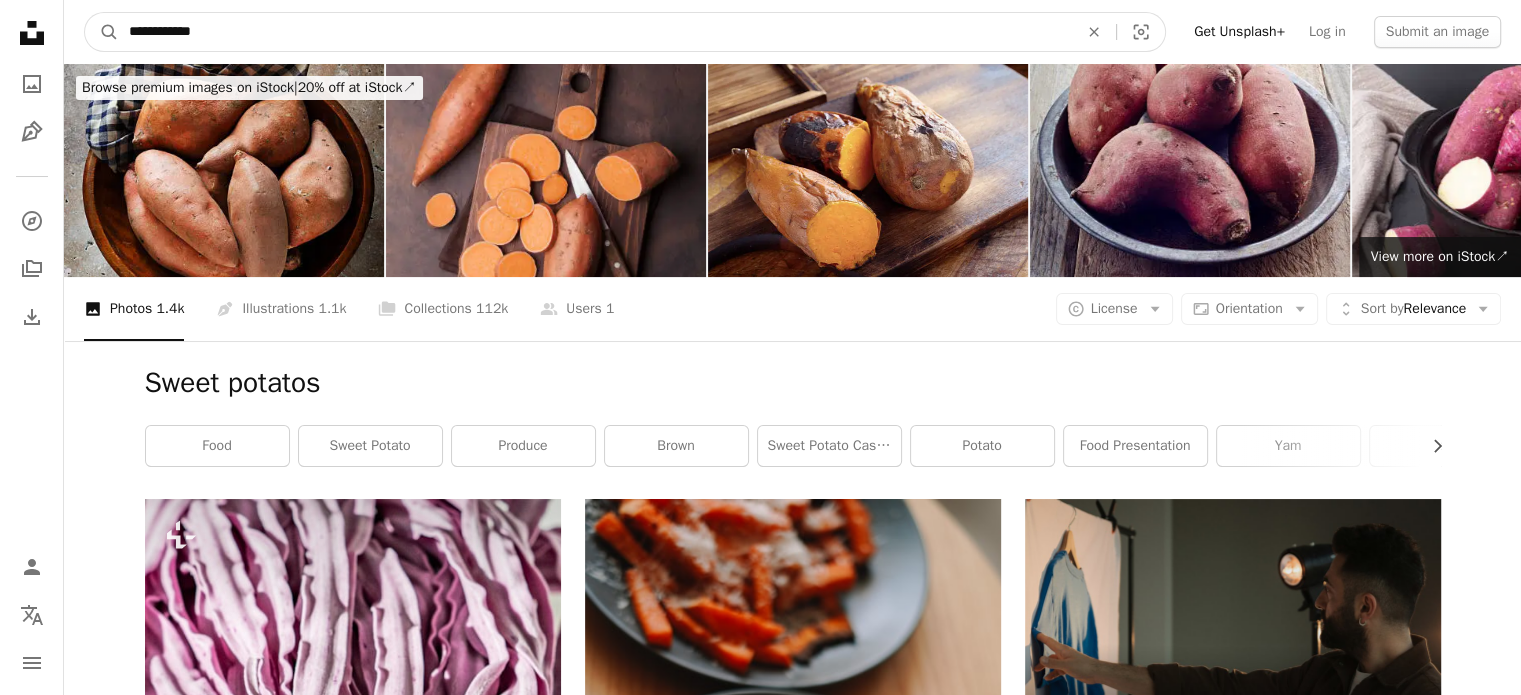 type on "**********" 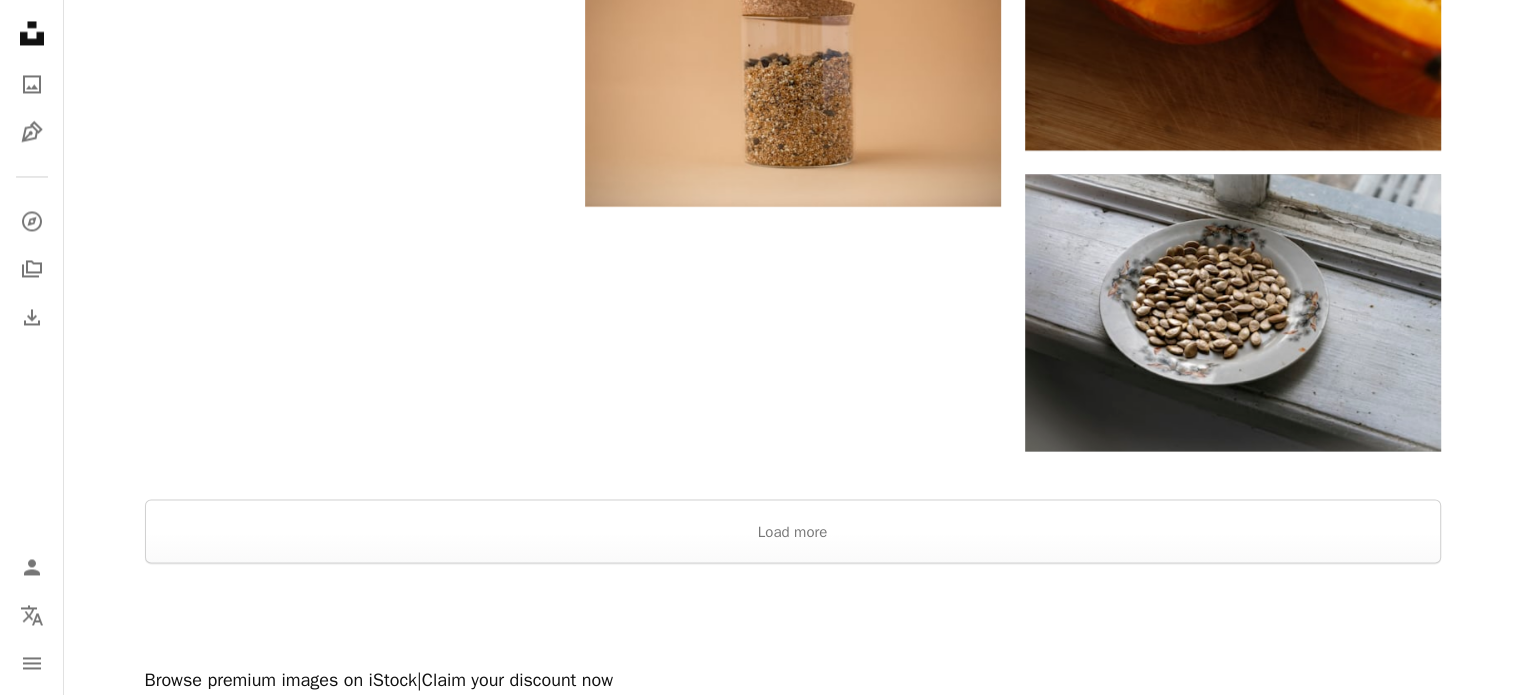 scroll, scrollTop: 3476, scrollLeft: 0, axis: vertical 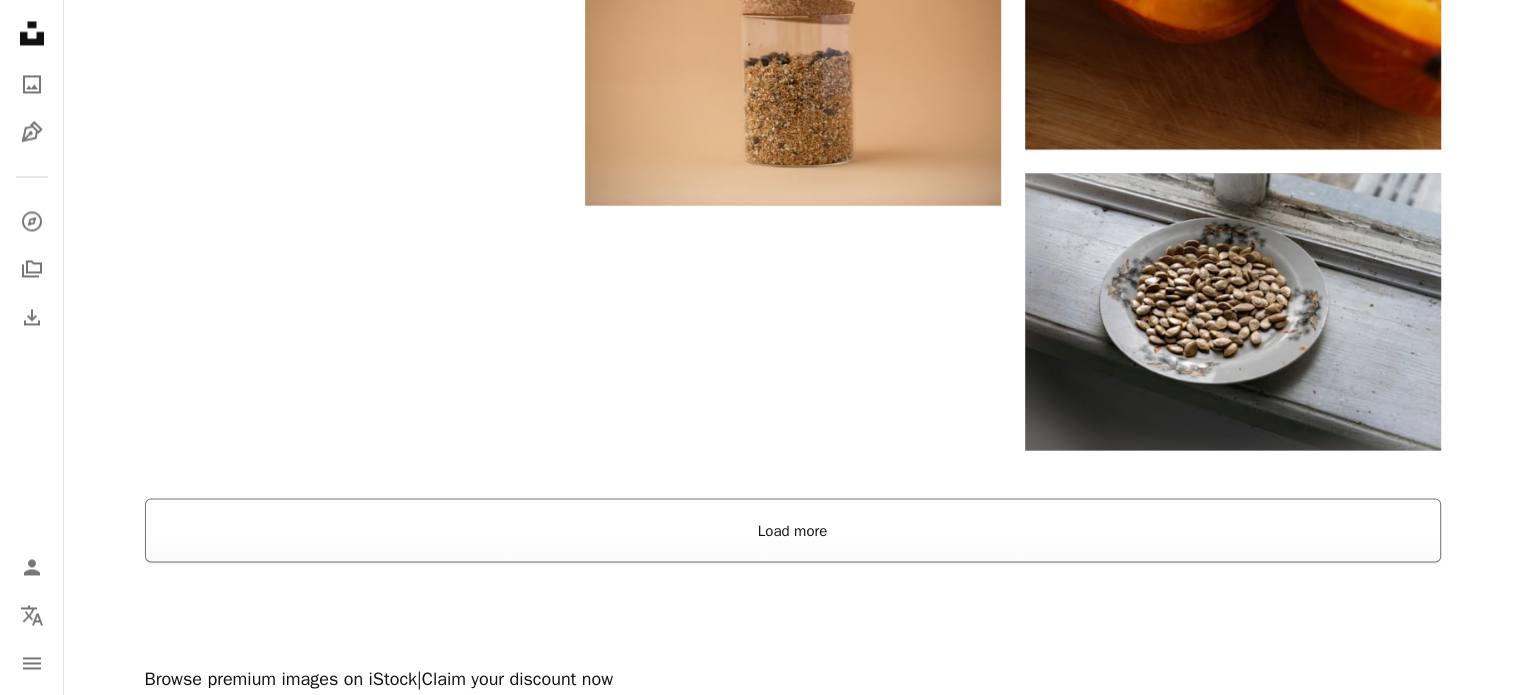 click on "Load more" at bounding box center (793, 530) 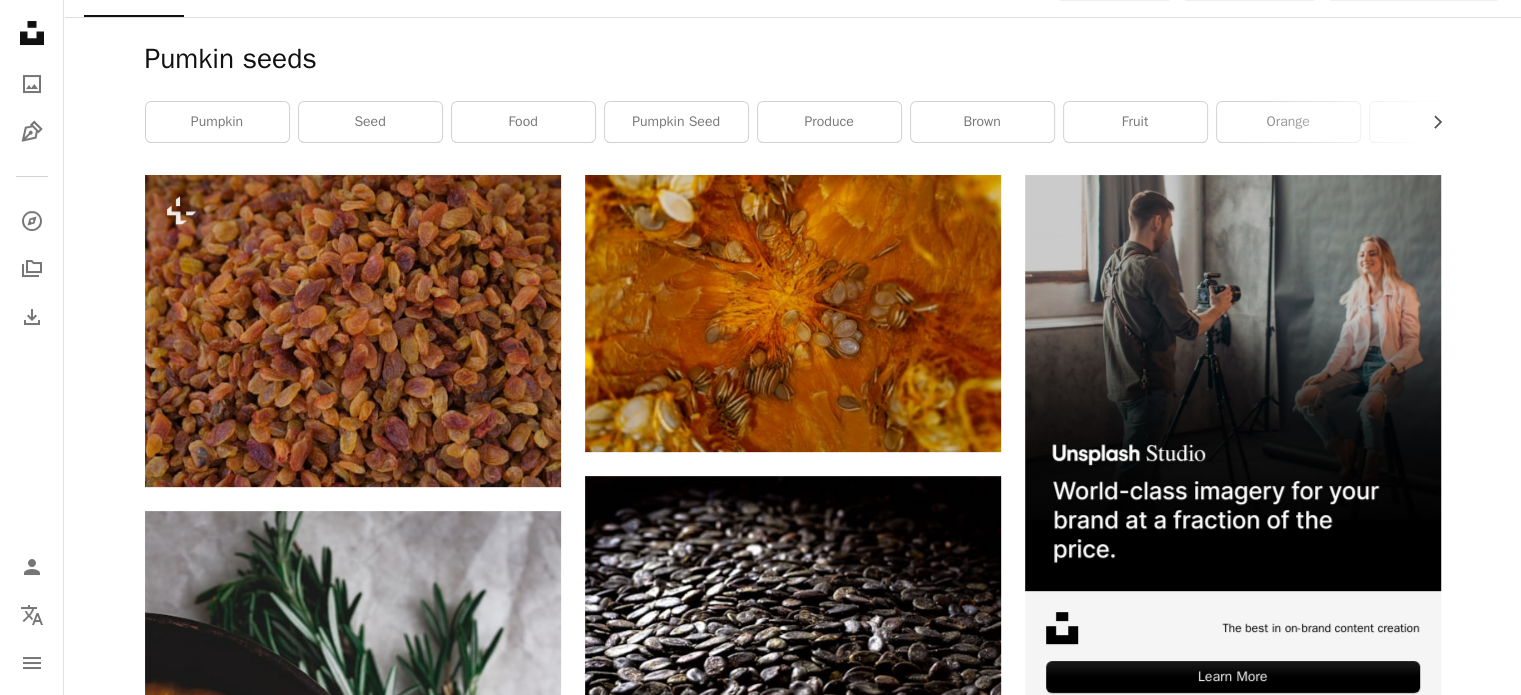 scroll, scrollTop: 0, scrollLeft: 0, axis: both 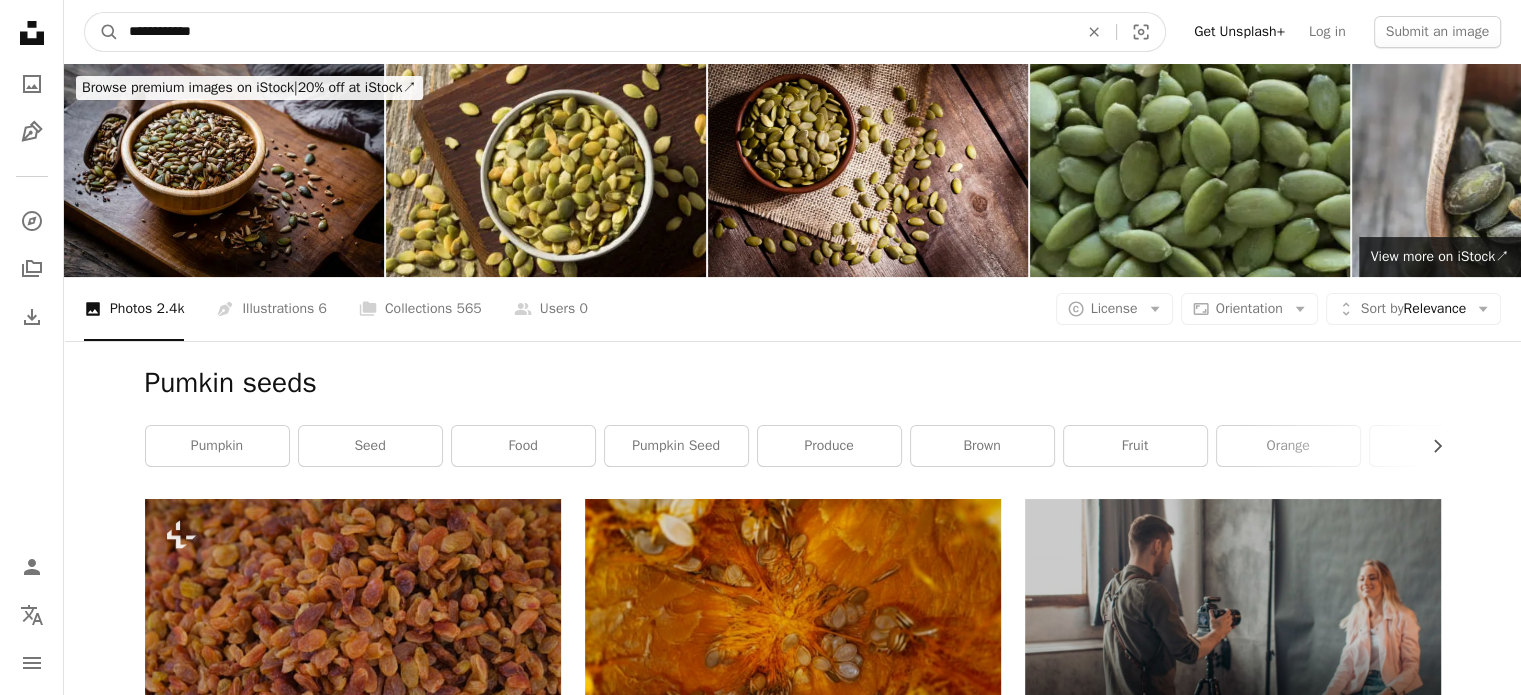 click on "**********" at bounding box center (595, 32) 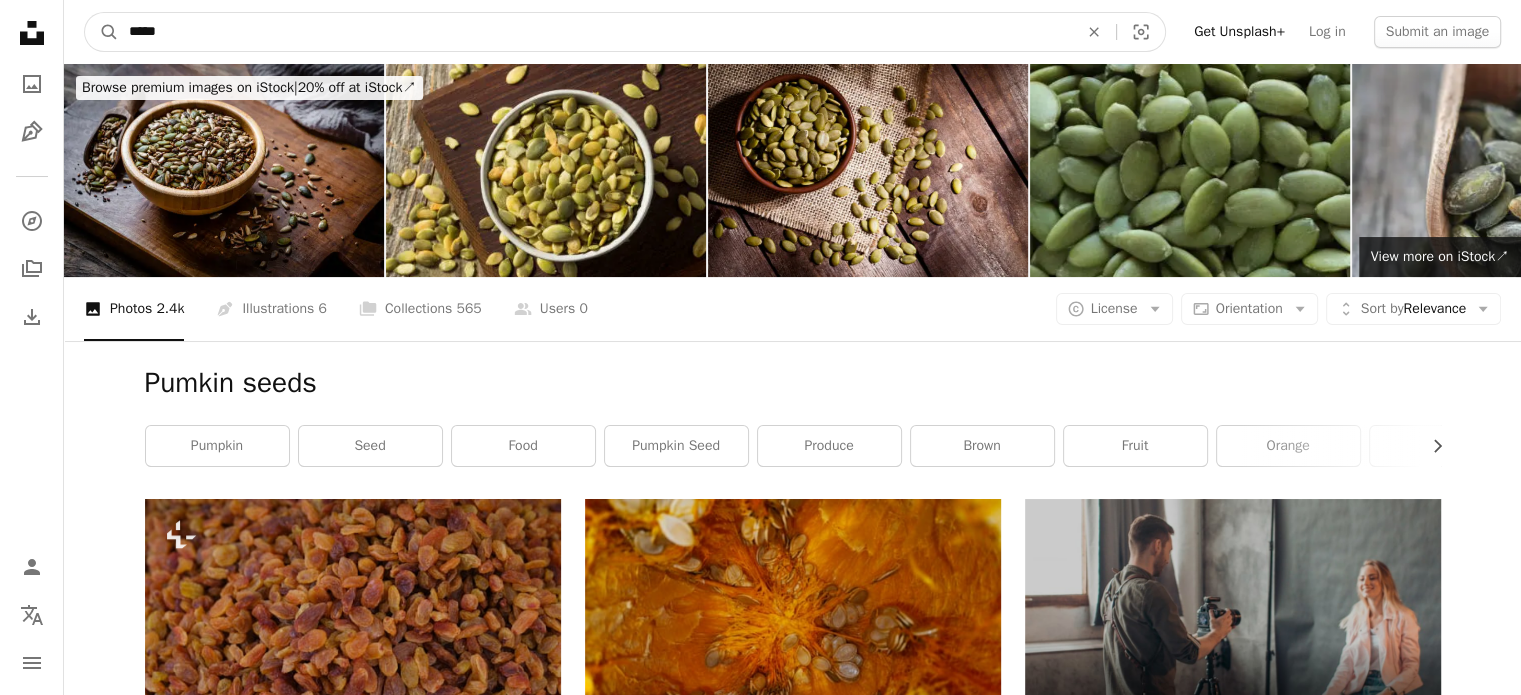 type on "******" 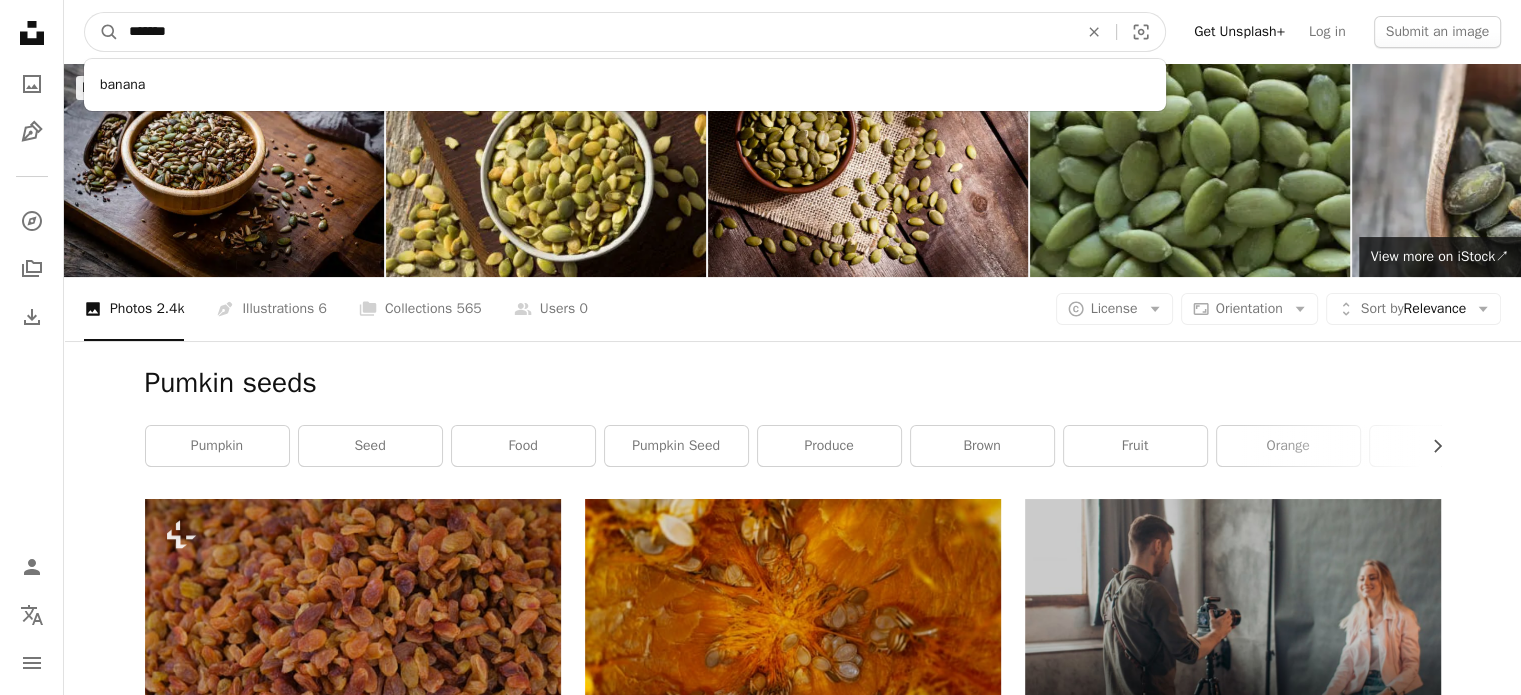 click on "A magnifying glass" at bounding box center [102, 32] 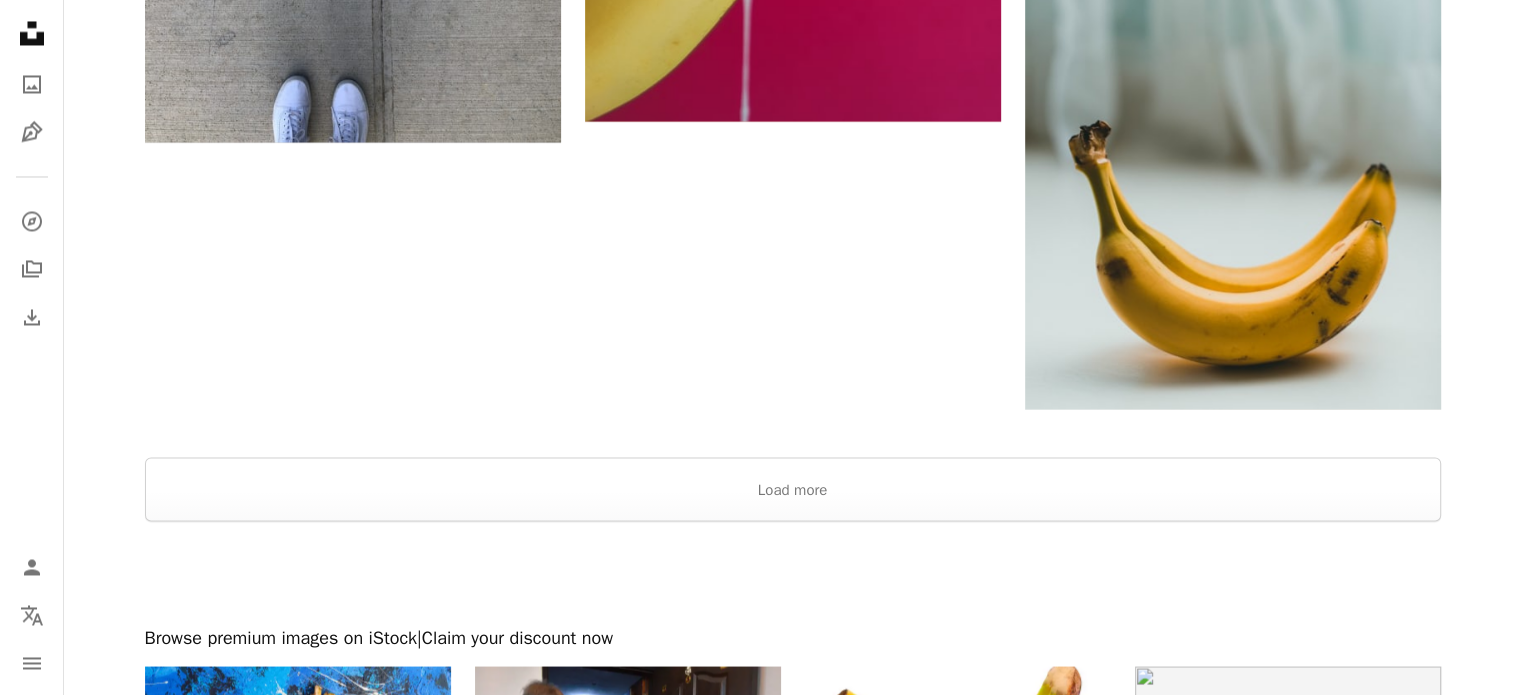 scroll, scrollTop: 3587, scrollLeft: 0, axis: vertical 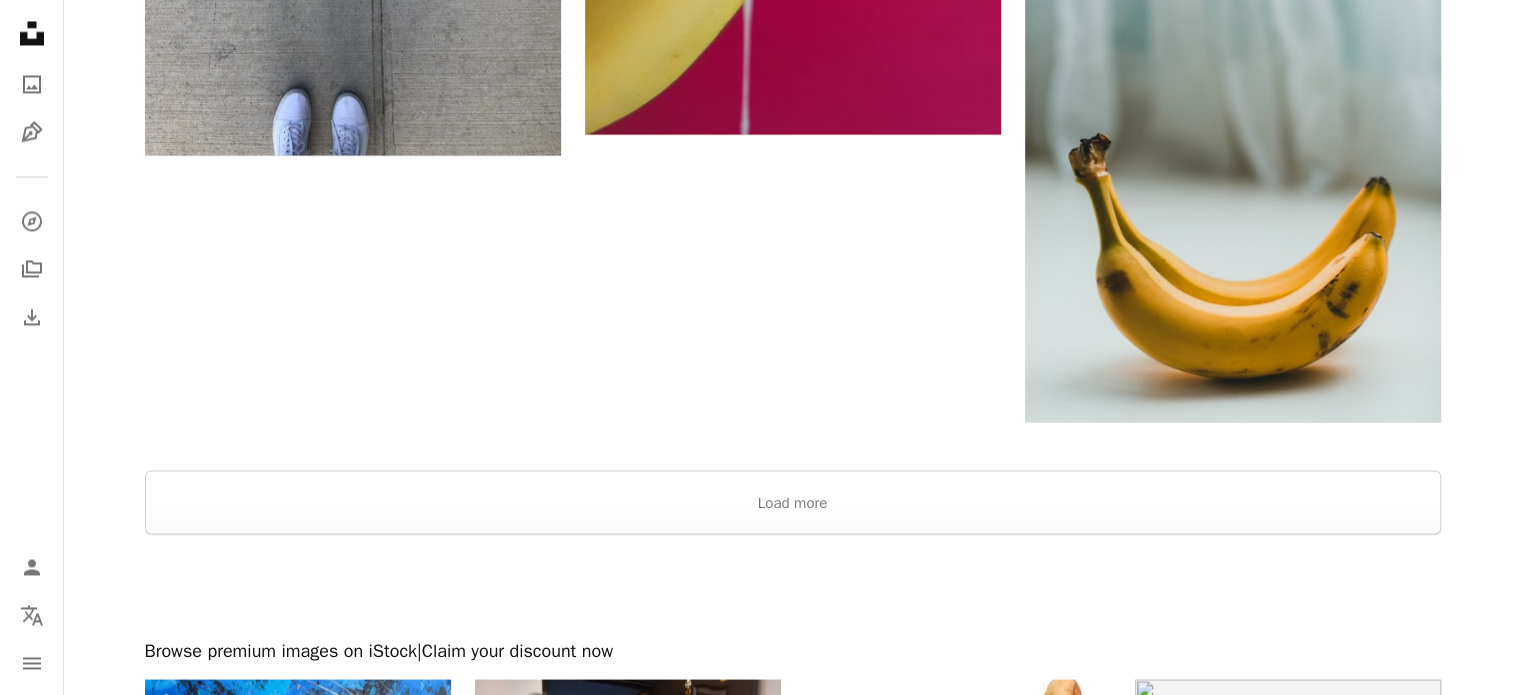 click at bounding box center [792, 446] 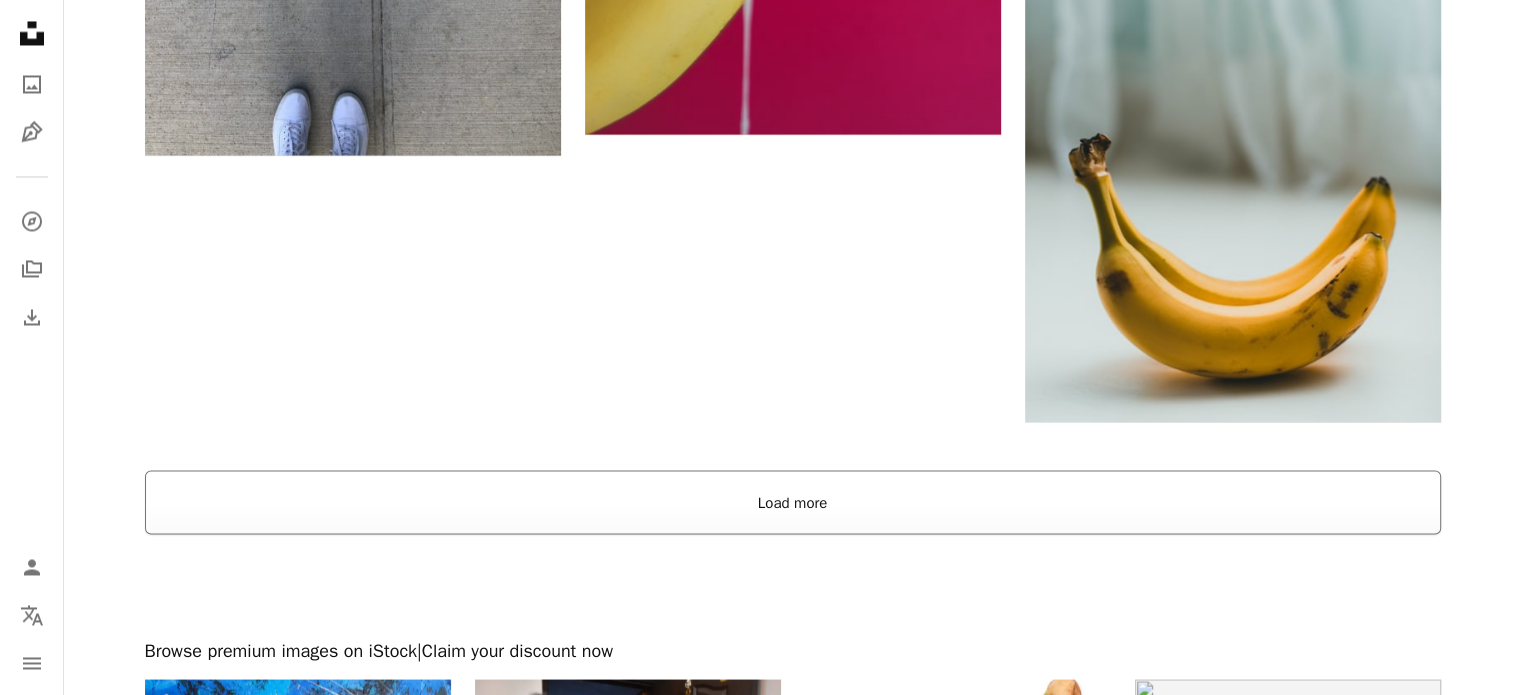 click on "Load more" at bounding box center (793, 502) 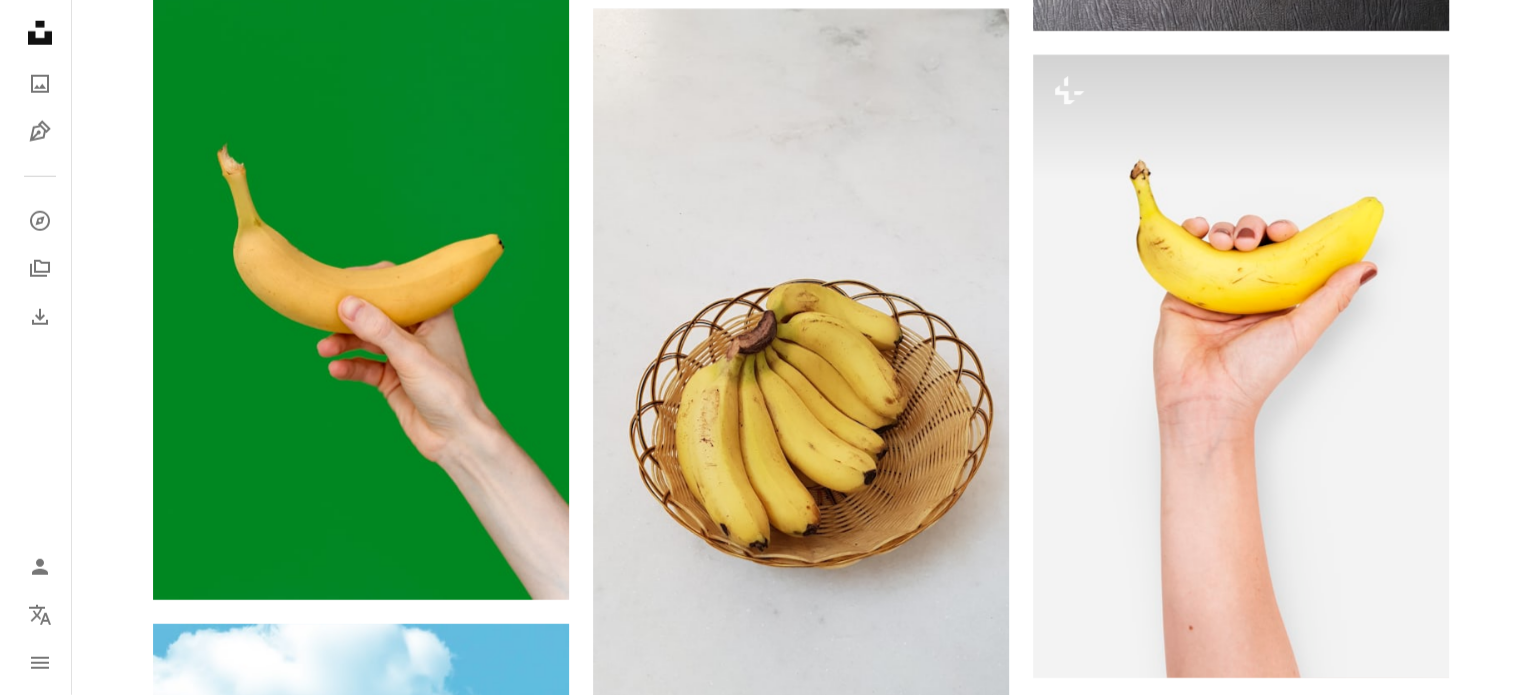 scroll, scrollTop: 5602, scrollLeft: 0, axis: vertical 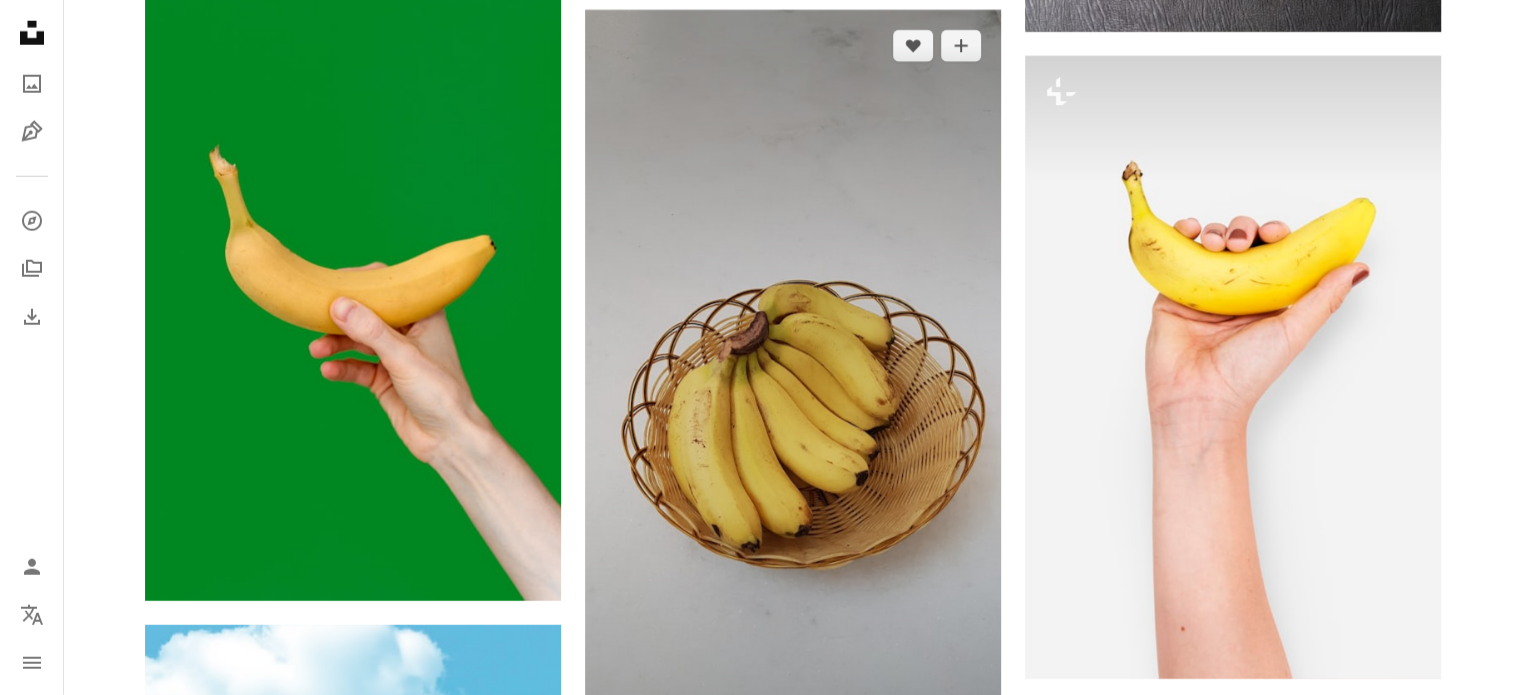 click at bounding box center (793, 438) 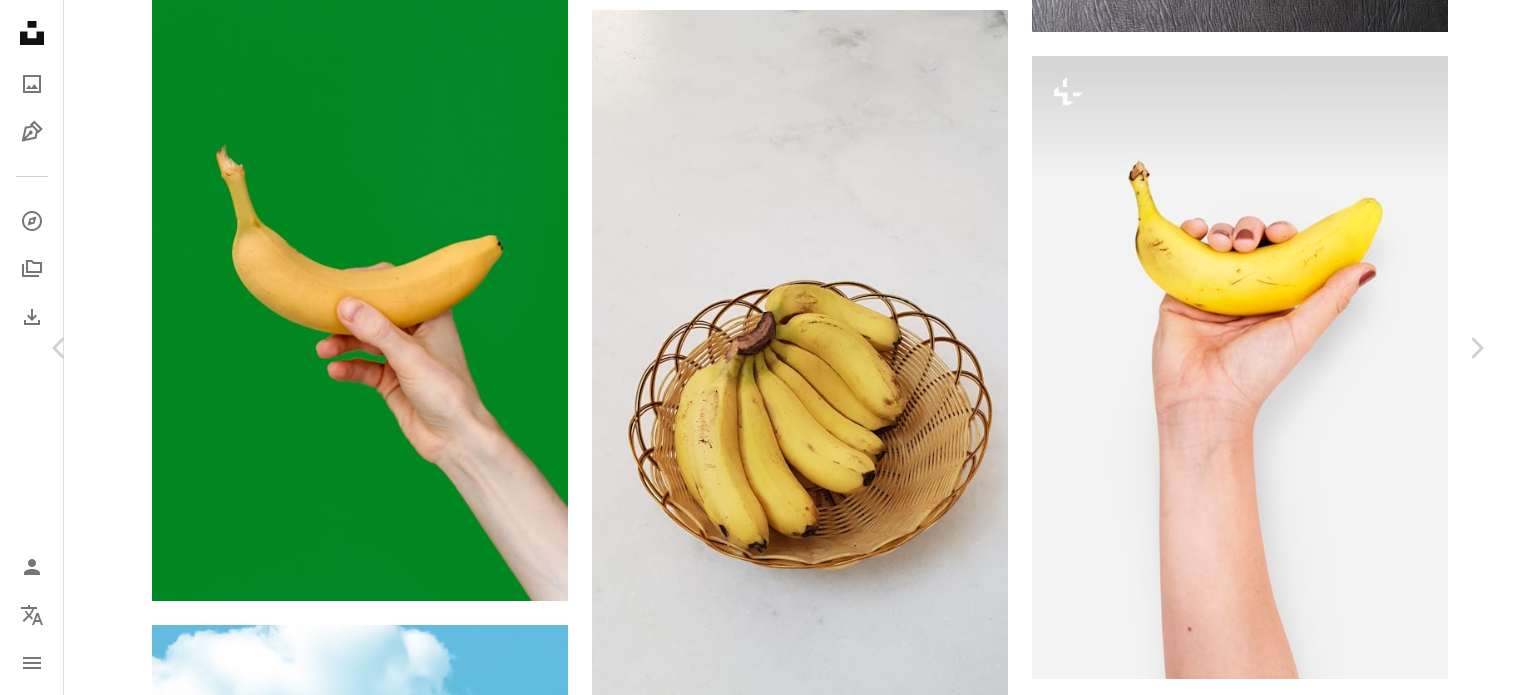 click 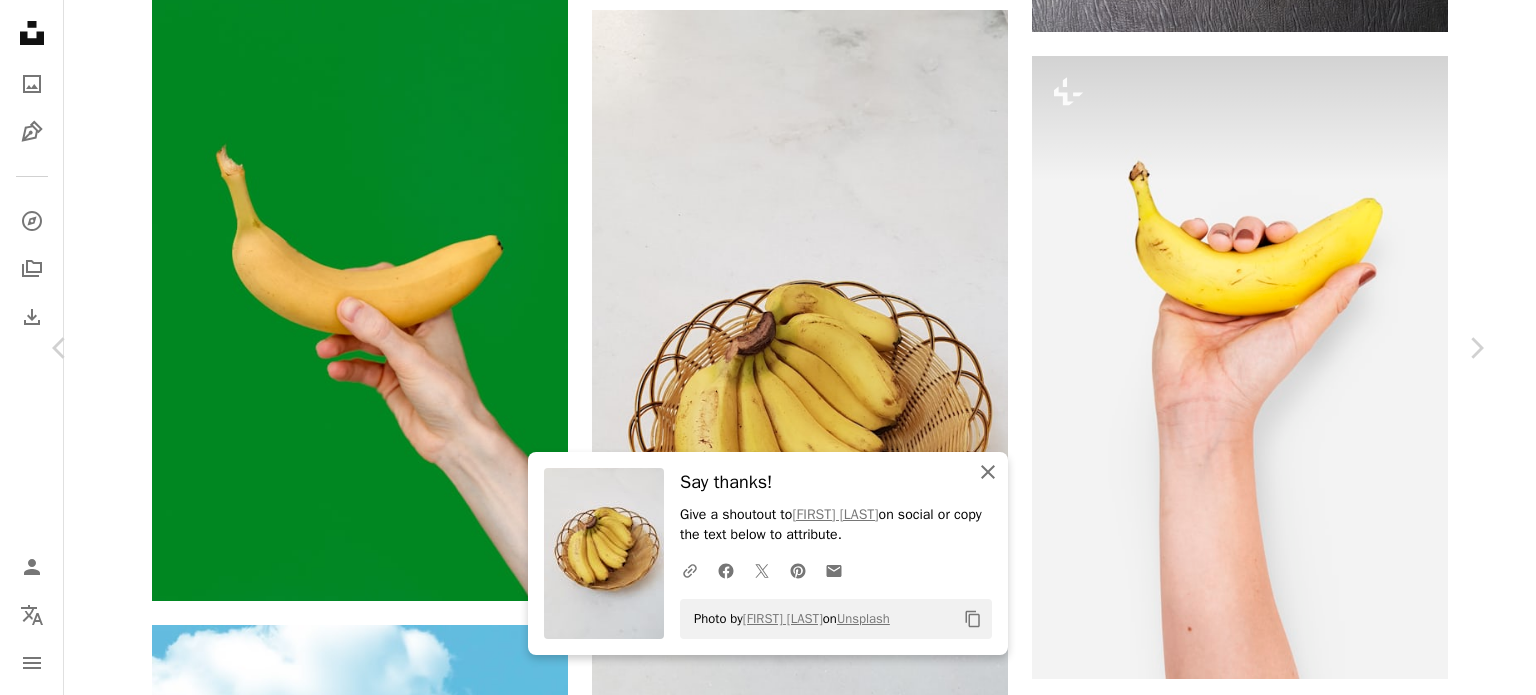 click on "An X shape" 